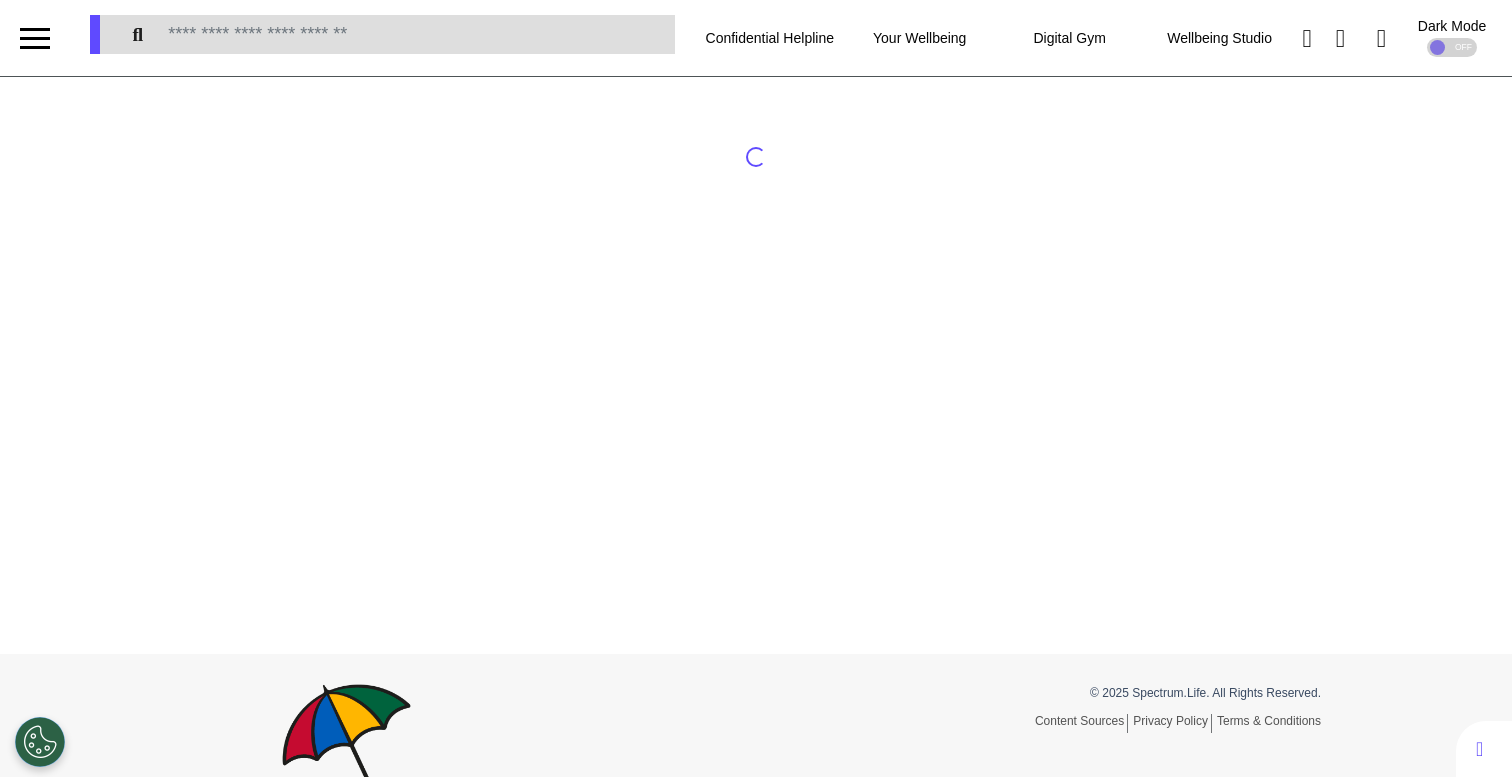 scroll, scrollTop: 0, scrollLeft: 0, axis: both 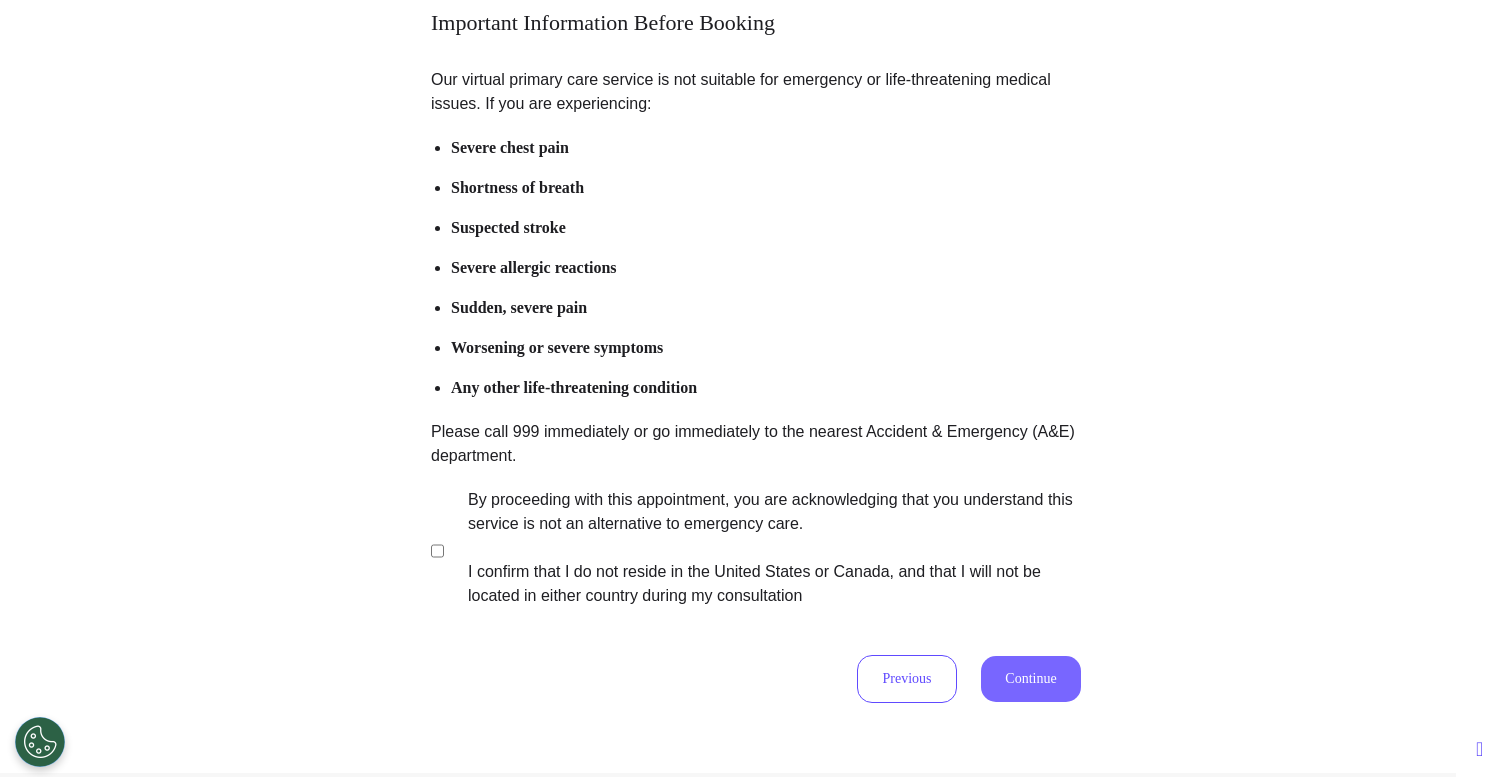 click on "Continue" at bounding box center [1031, 679] 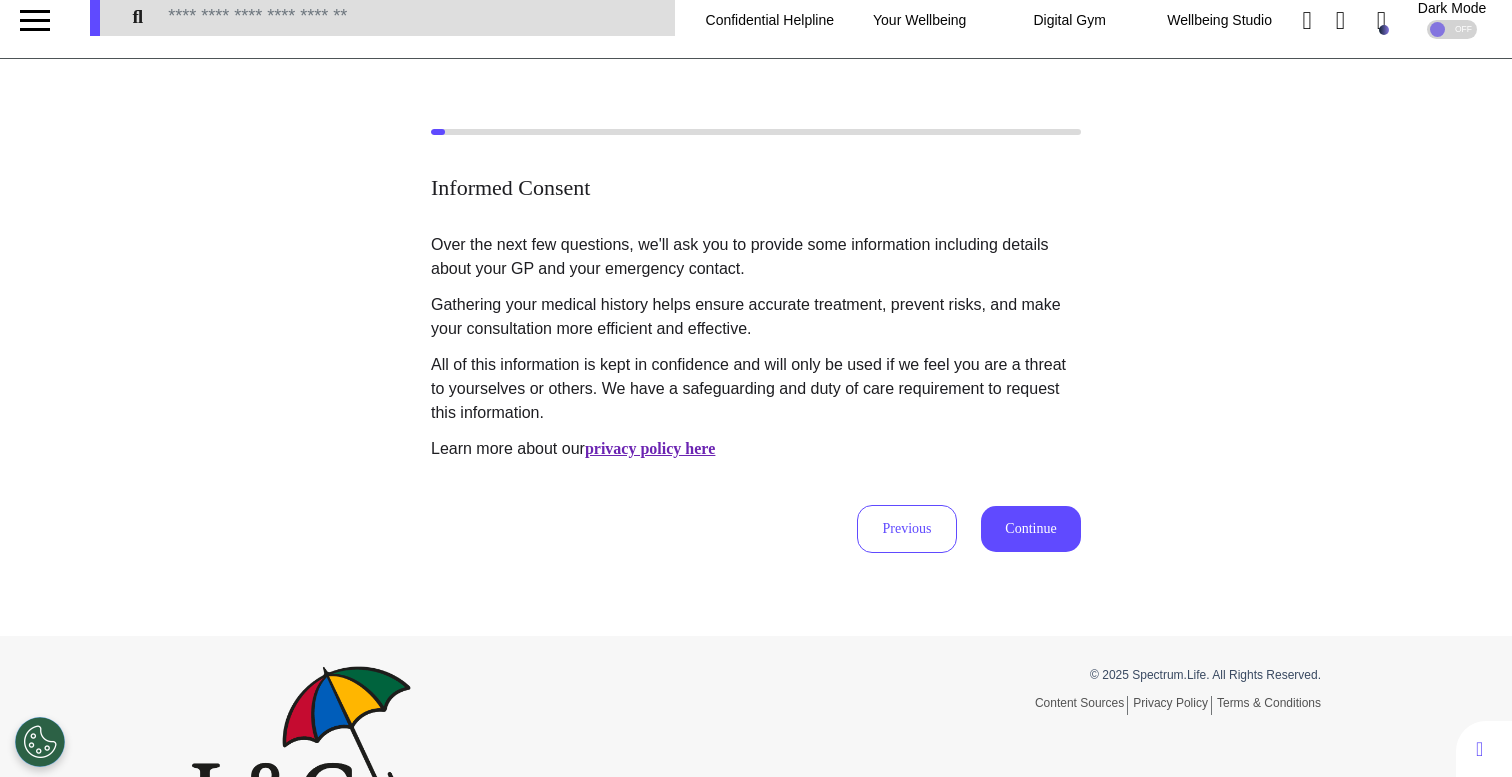 scroll, scrollTop: 0, scrollLeft: 0, axis: both 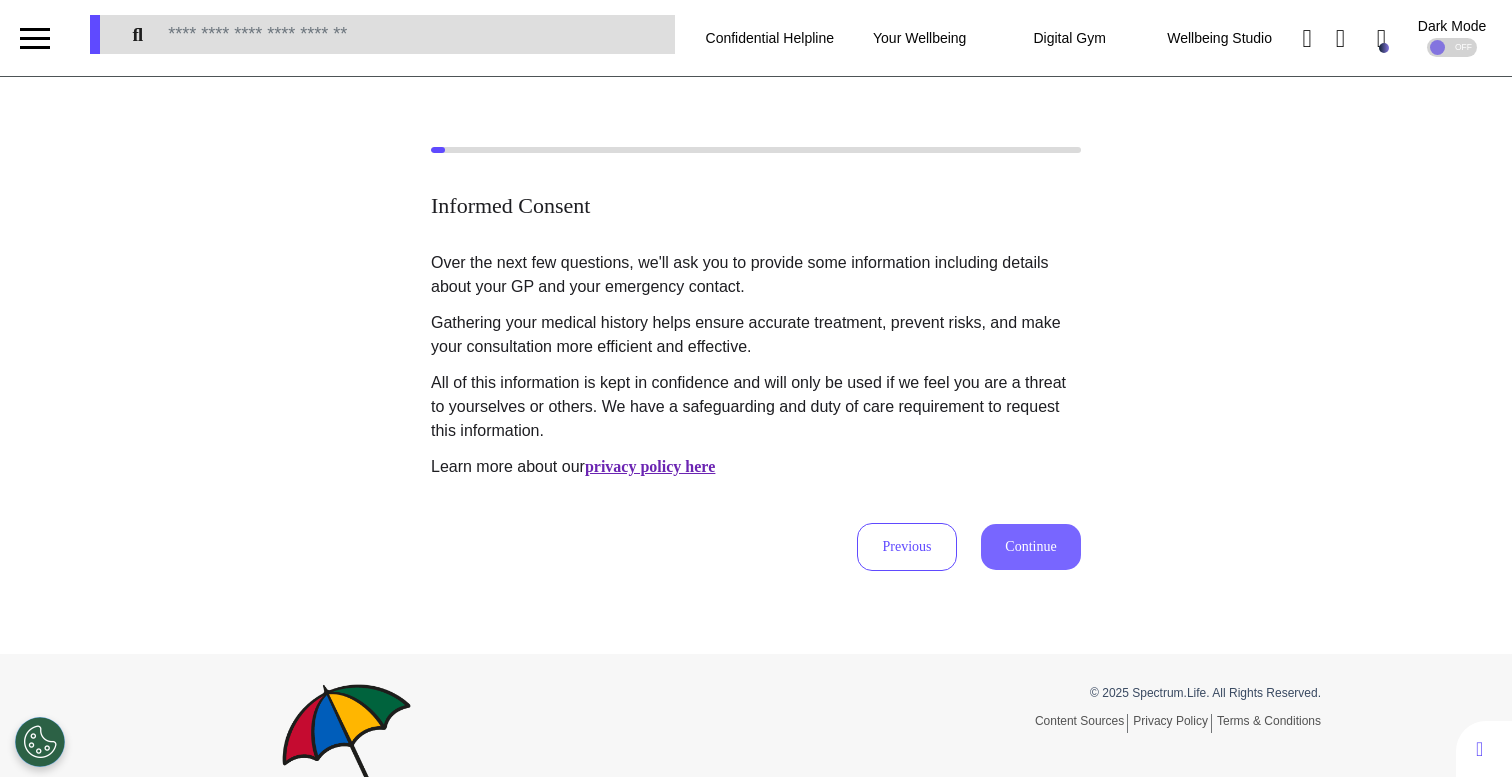 click on "Continue" at bounding box center (1031, 547) 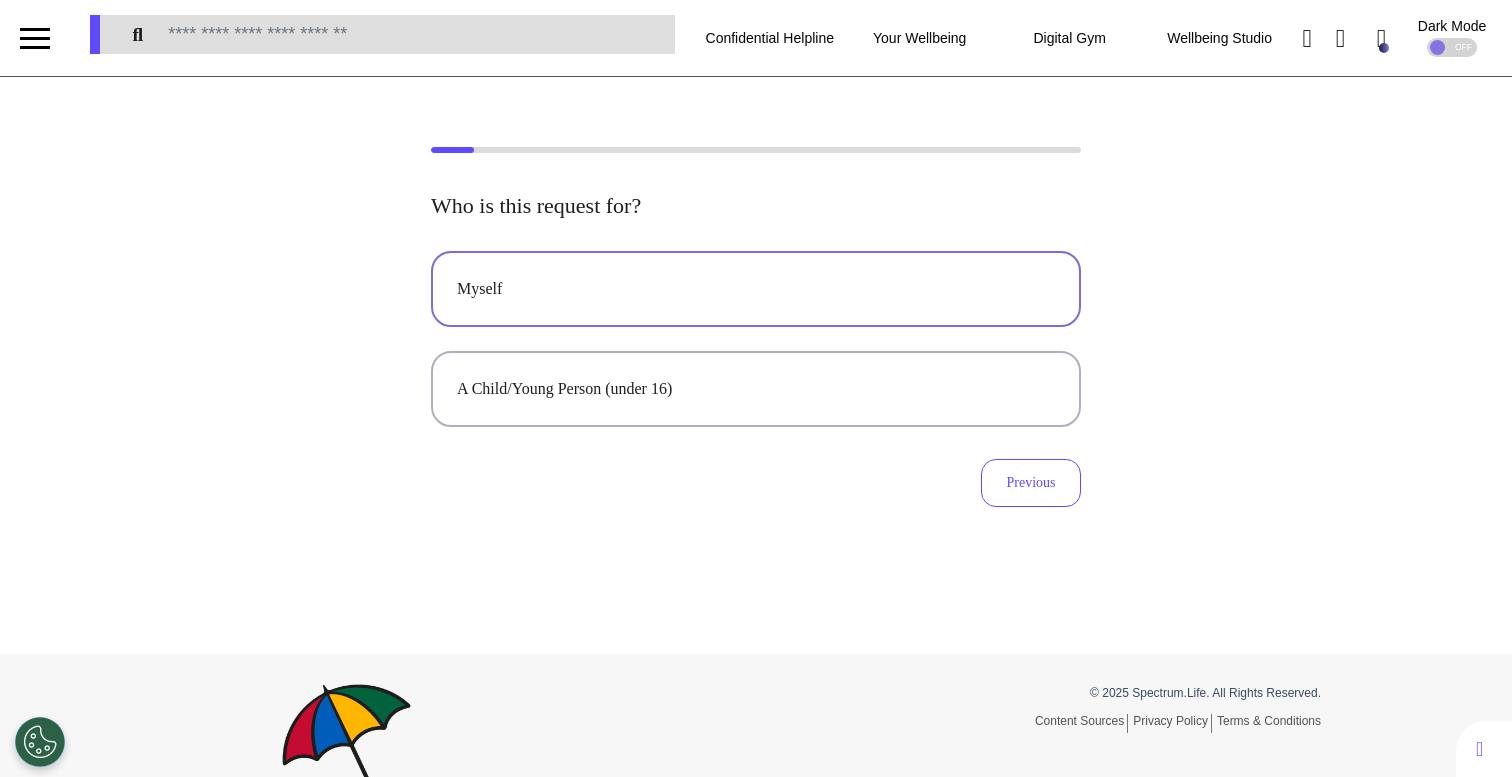 click on "Myself" at bounding box center (756, 289) 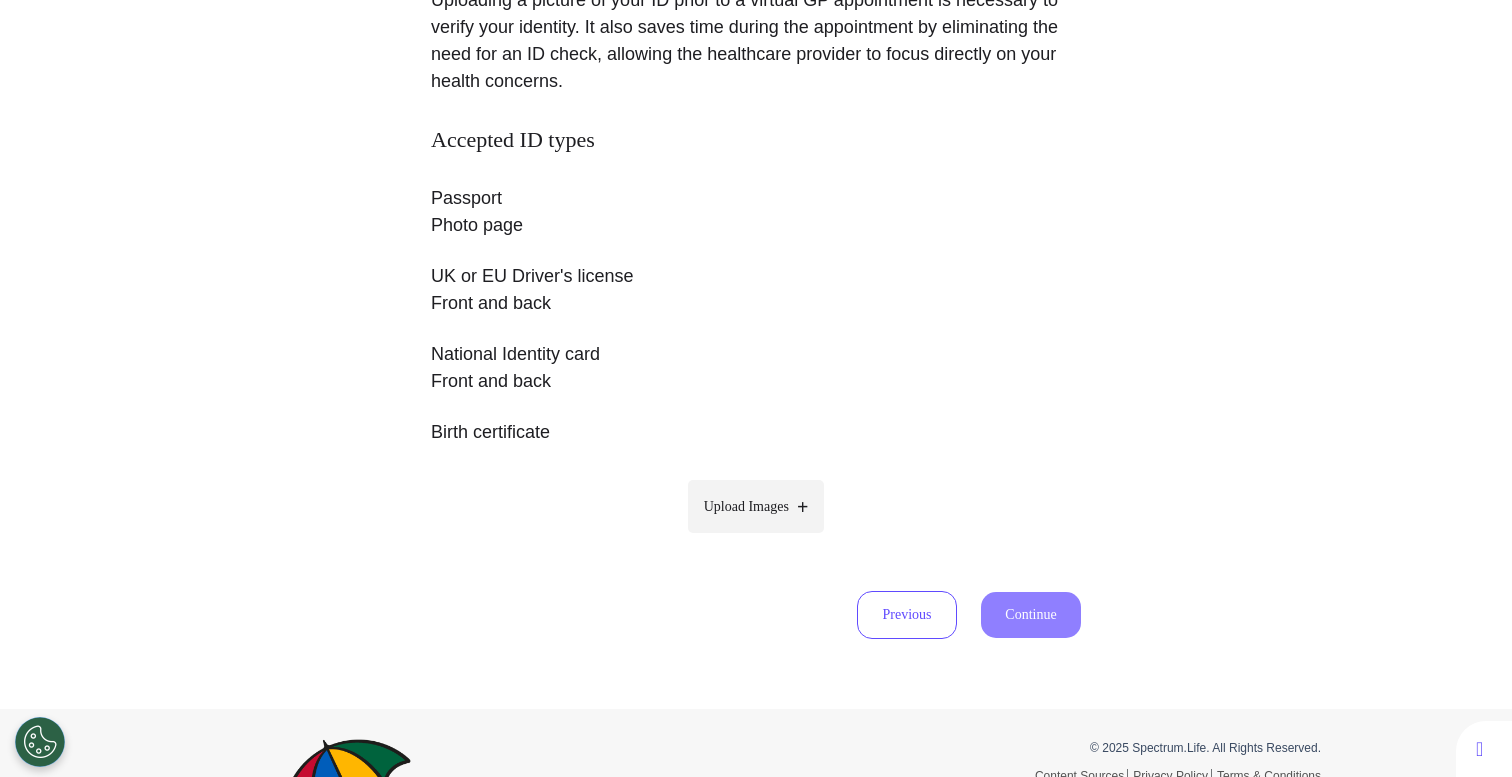 scroll, scrollTop: 305, scrollLeft: 0, axis: vertical 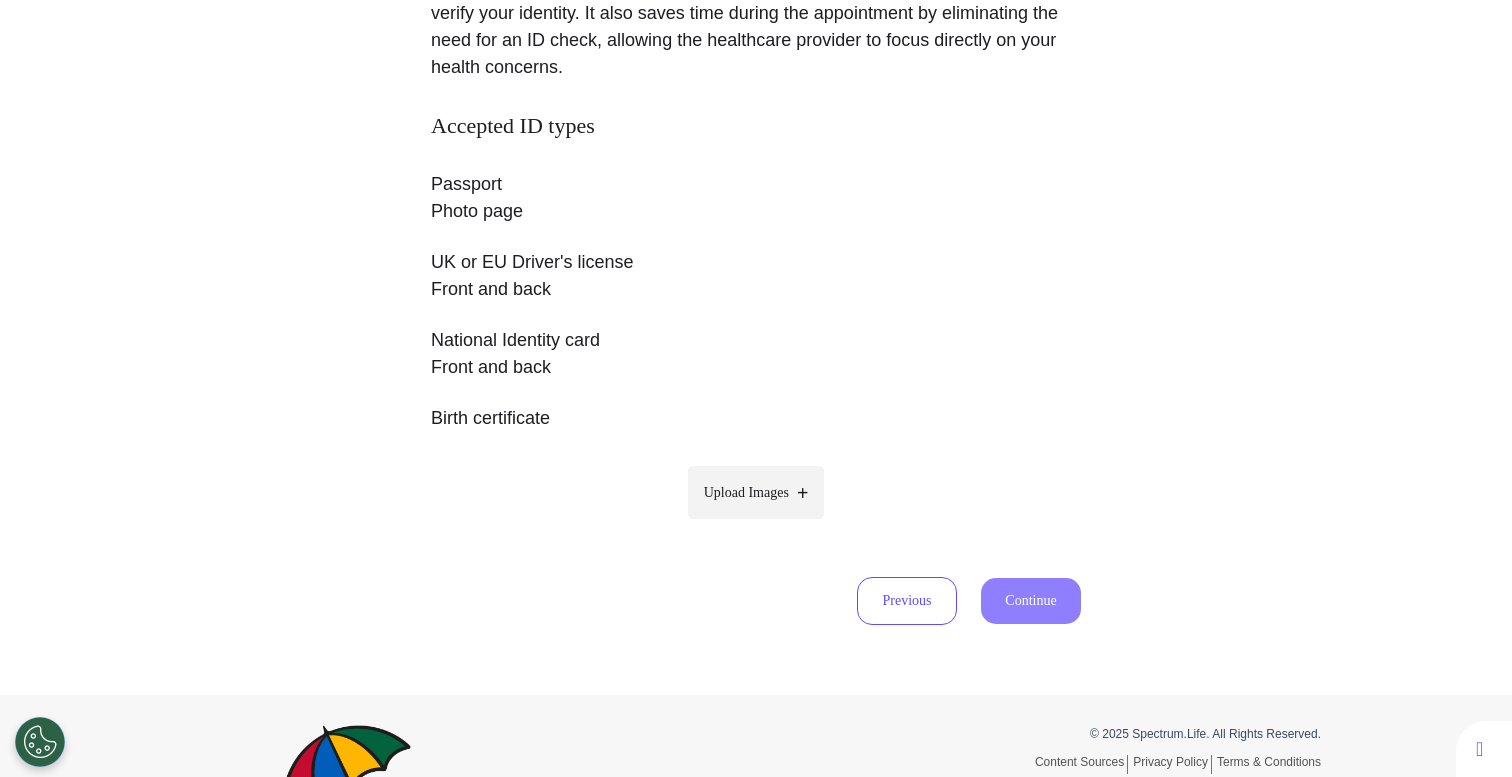 click on "Upload Images" at bounding box center (746, 492) 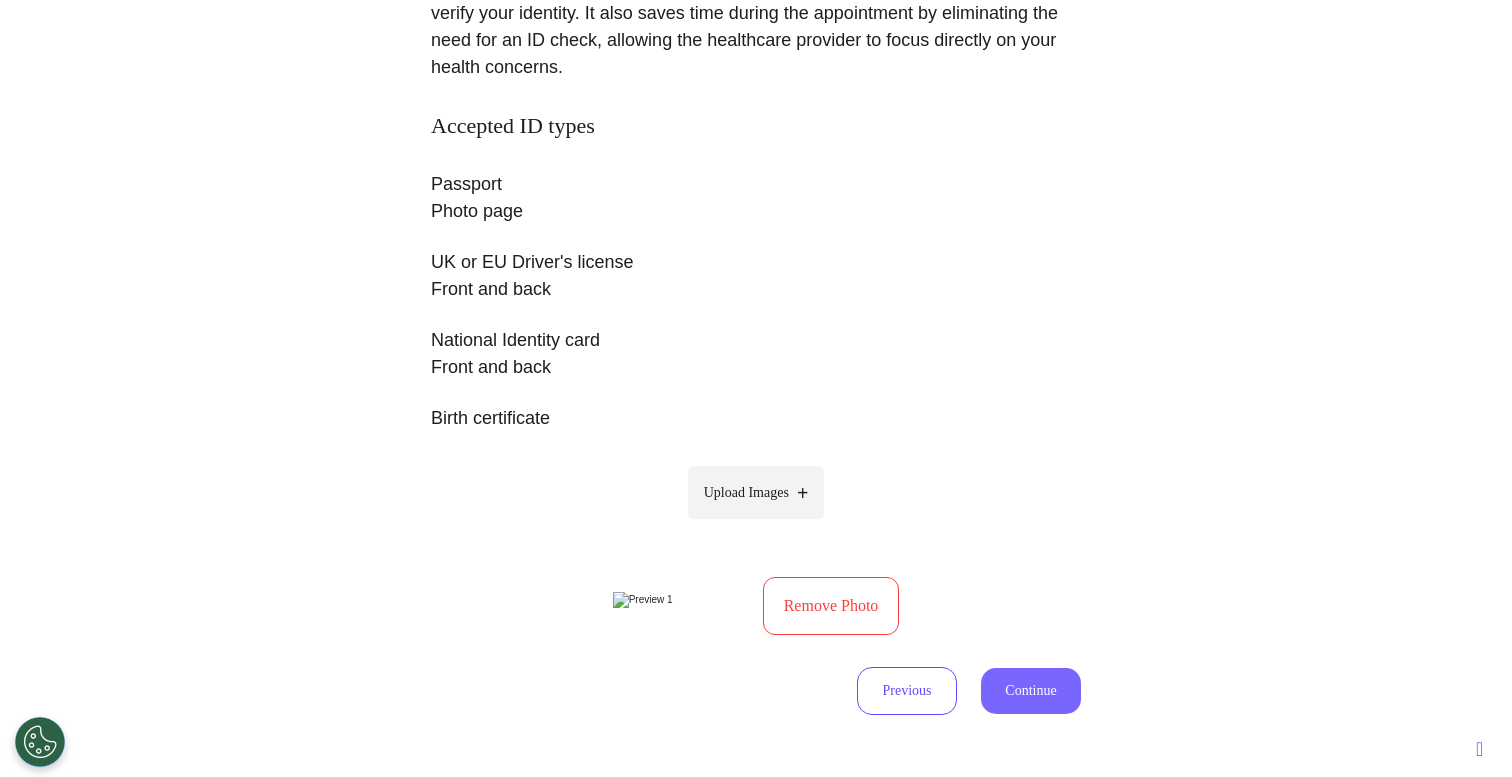 click on "Continue" at bounding box center (1031, 691) 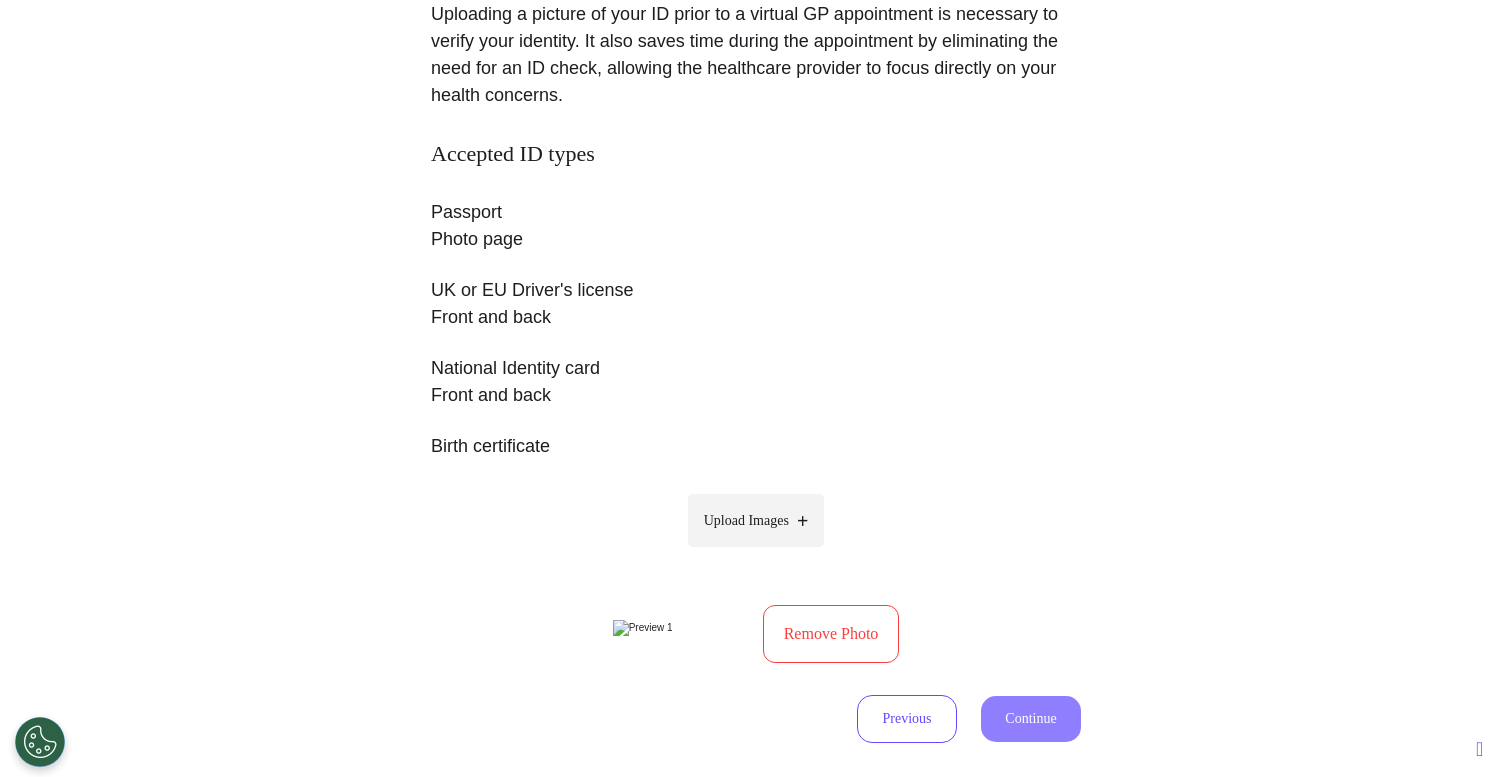 select on "****" 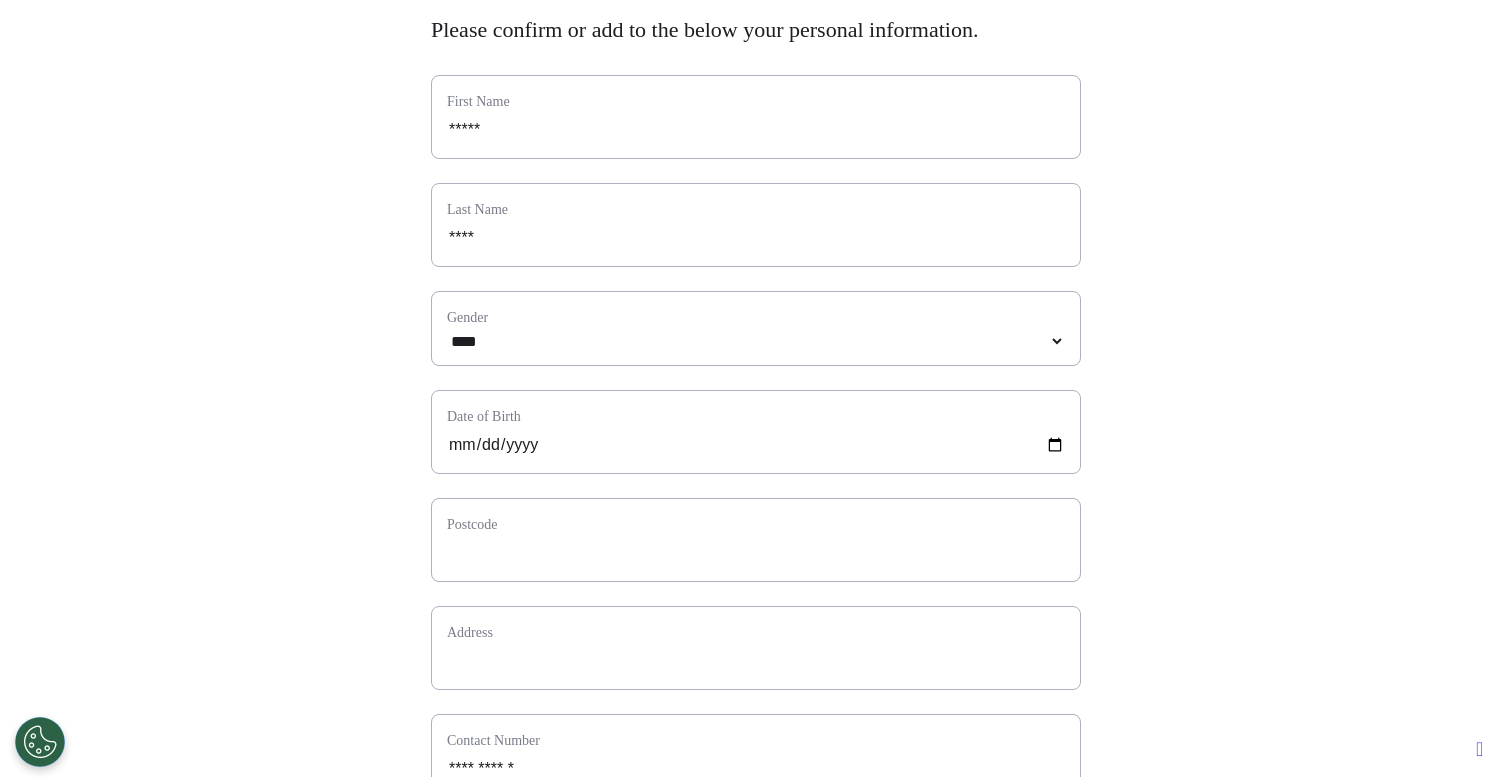 scroll, scrollTop: 189, scrollLeft: 0, axis: vertical 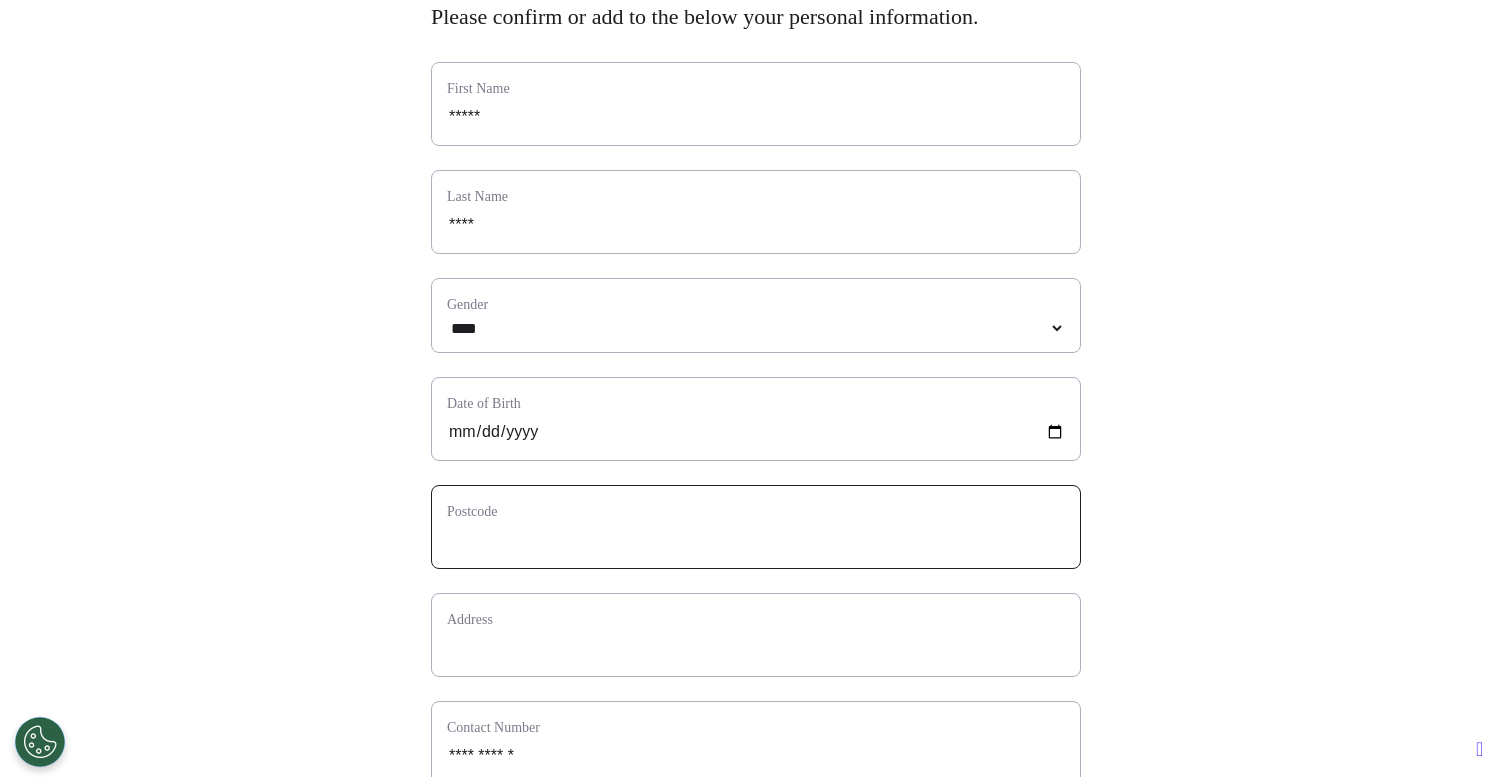 click at bounding box center (756, 540) 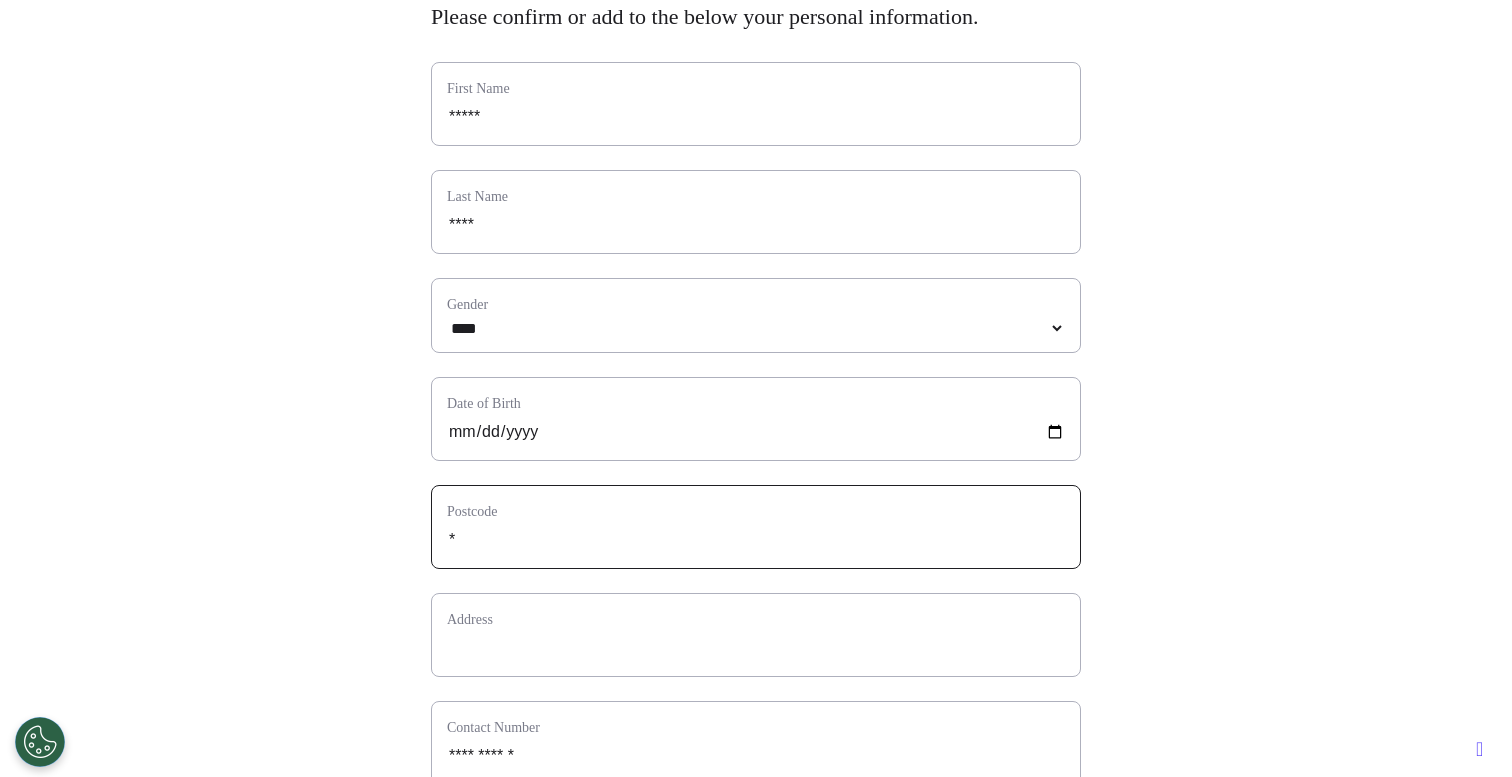 select 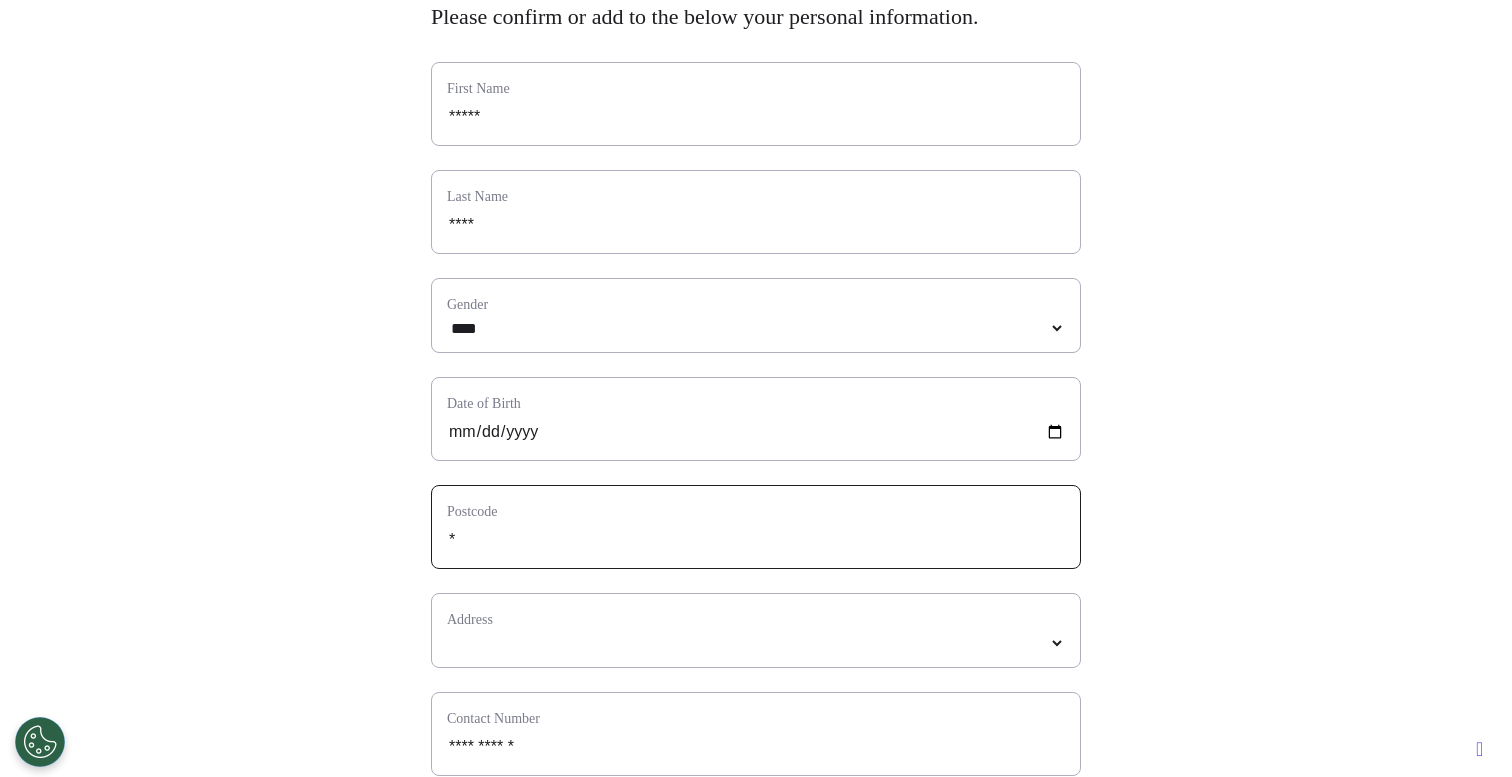 type on "**" 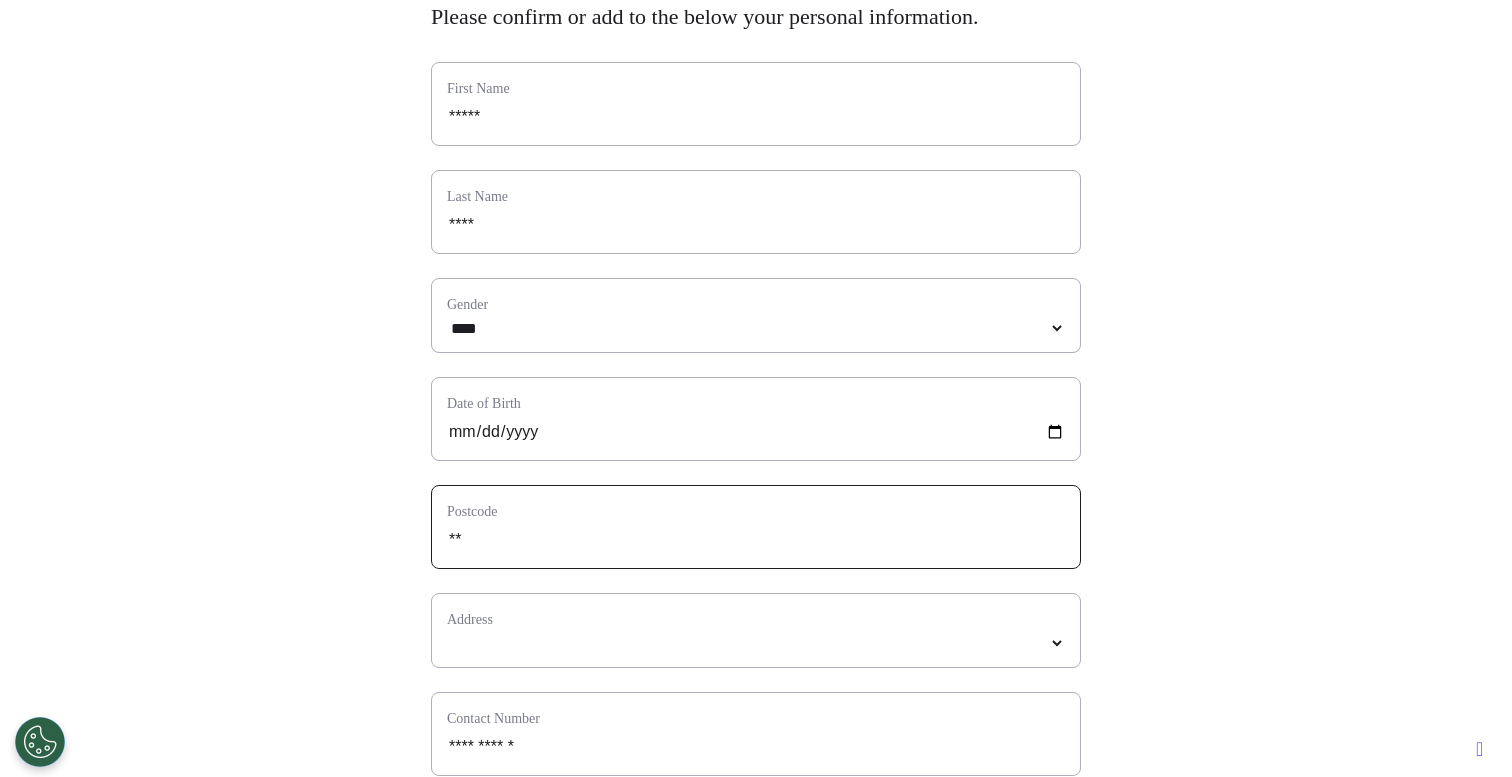 type on "***" 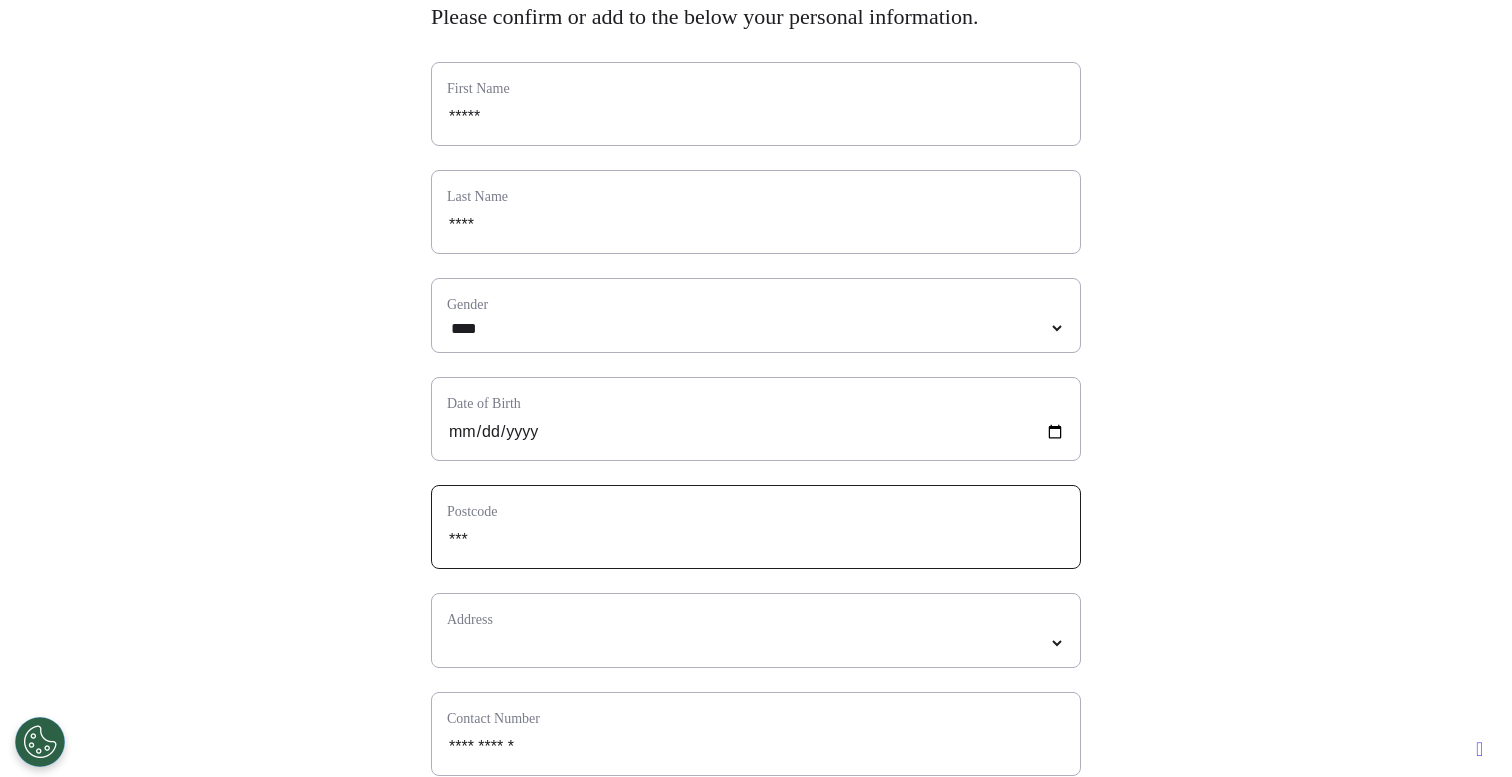 type on "****" 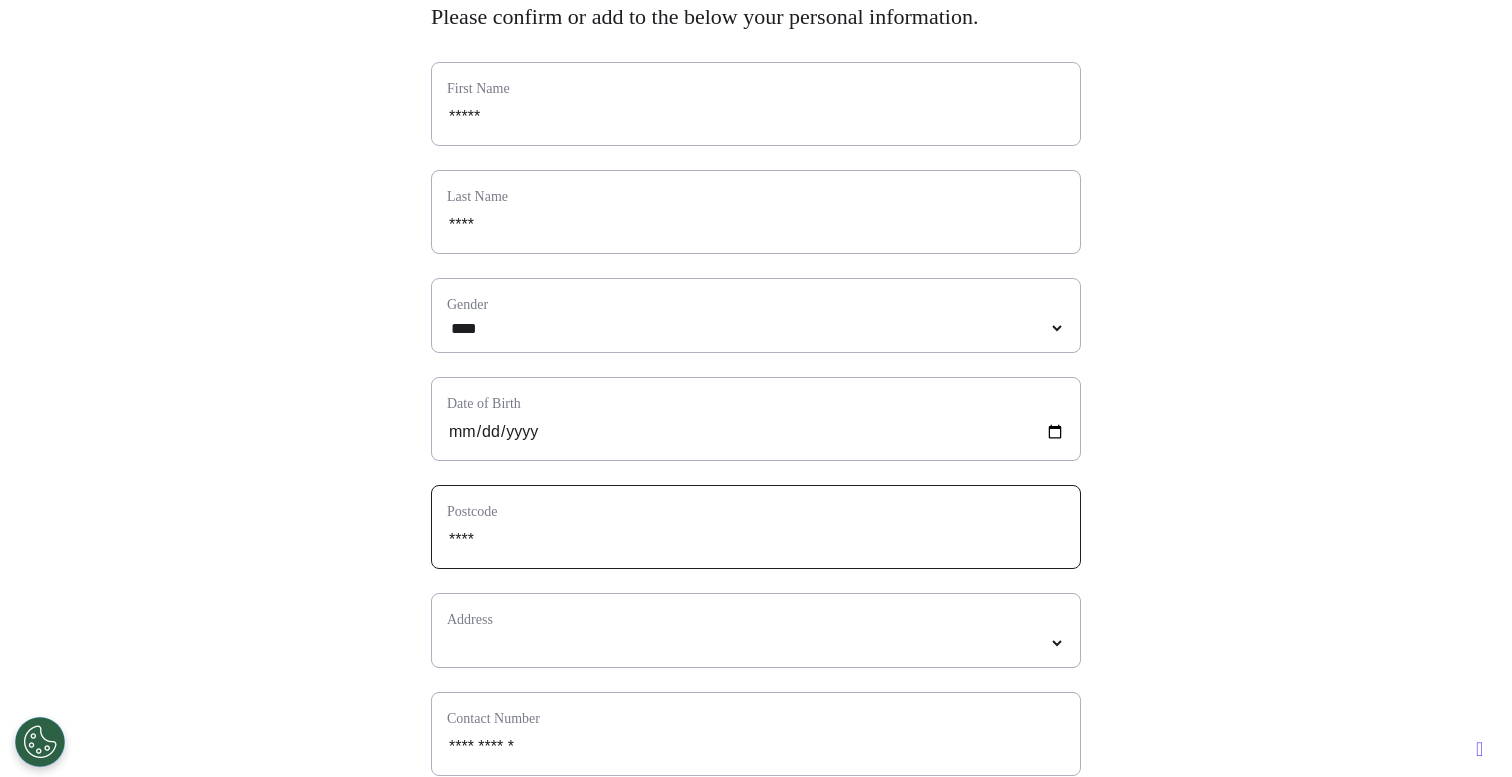 type on "*****" 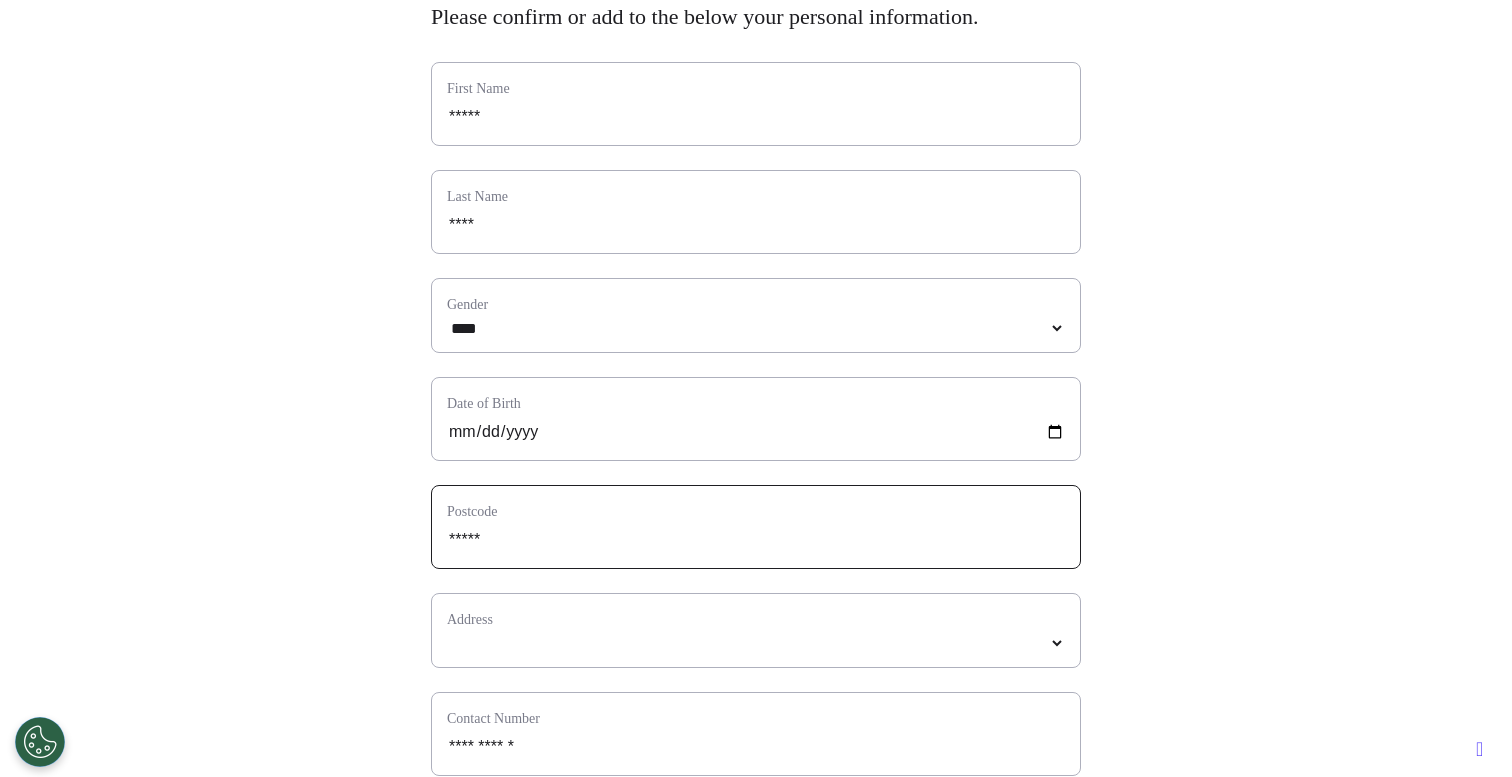 select 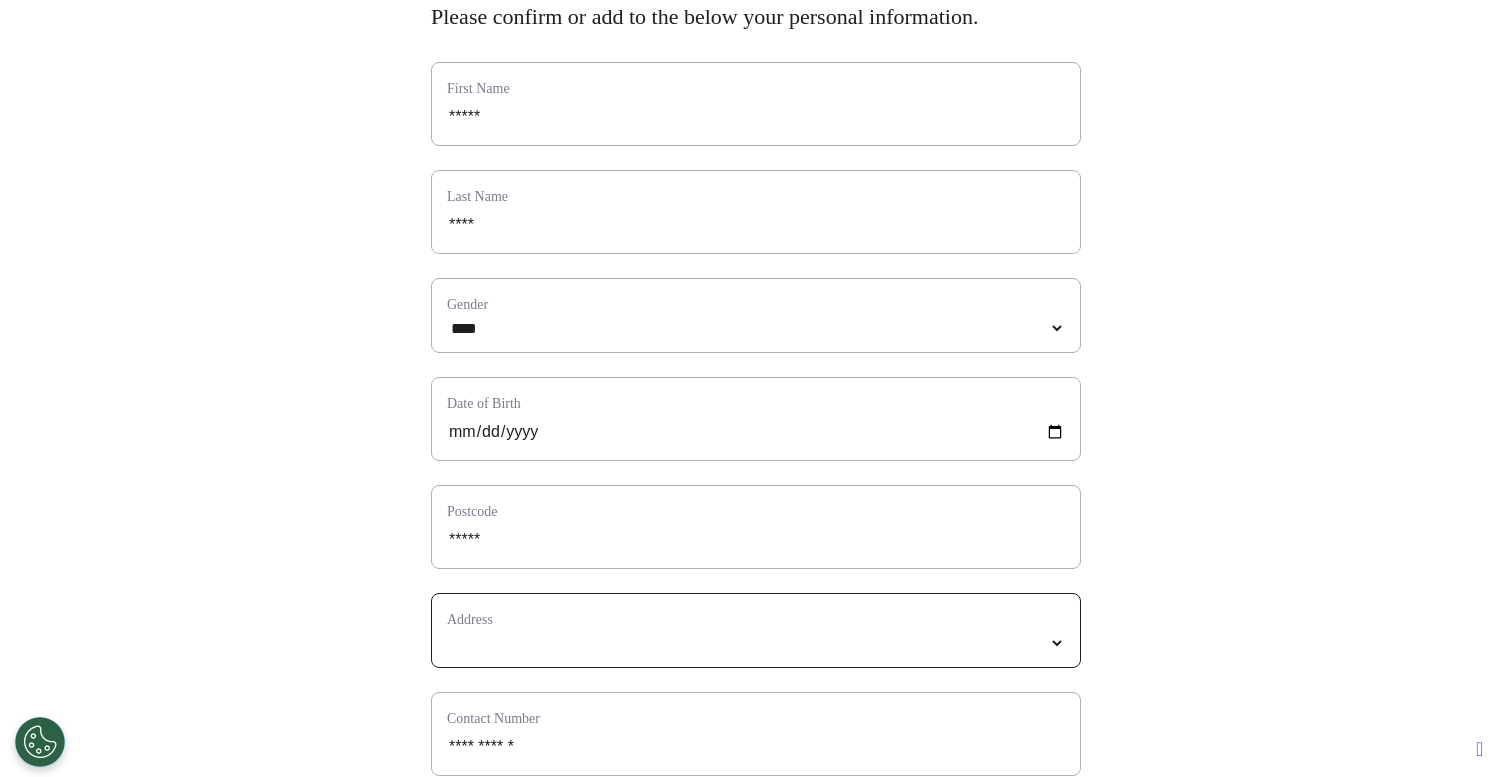 click on "*****" at bounding box center [756, 643] 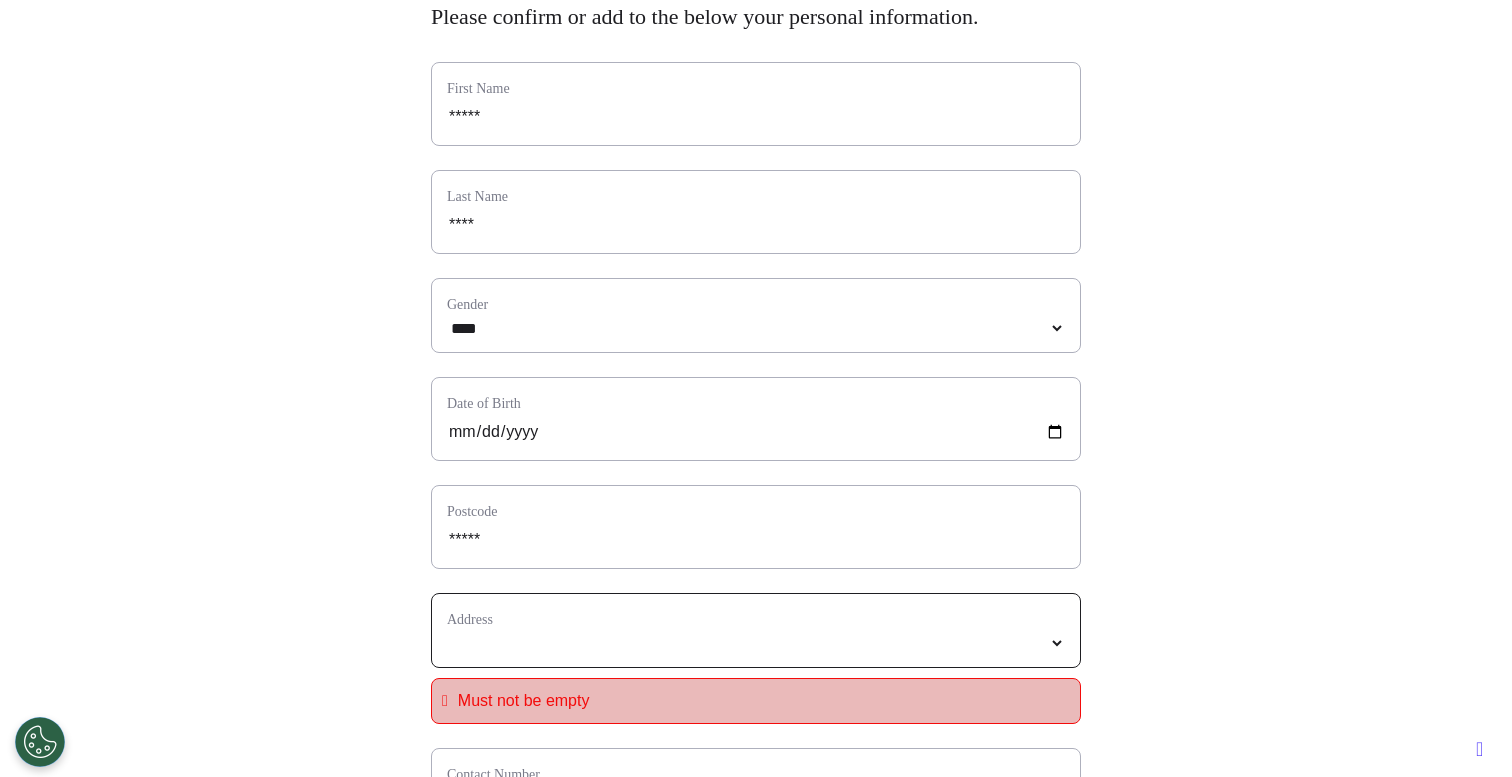 select 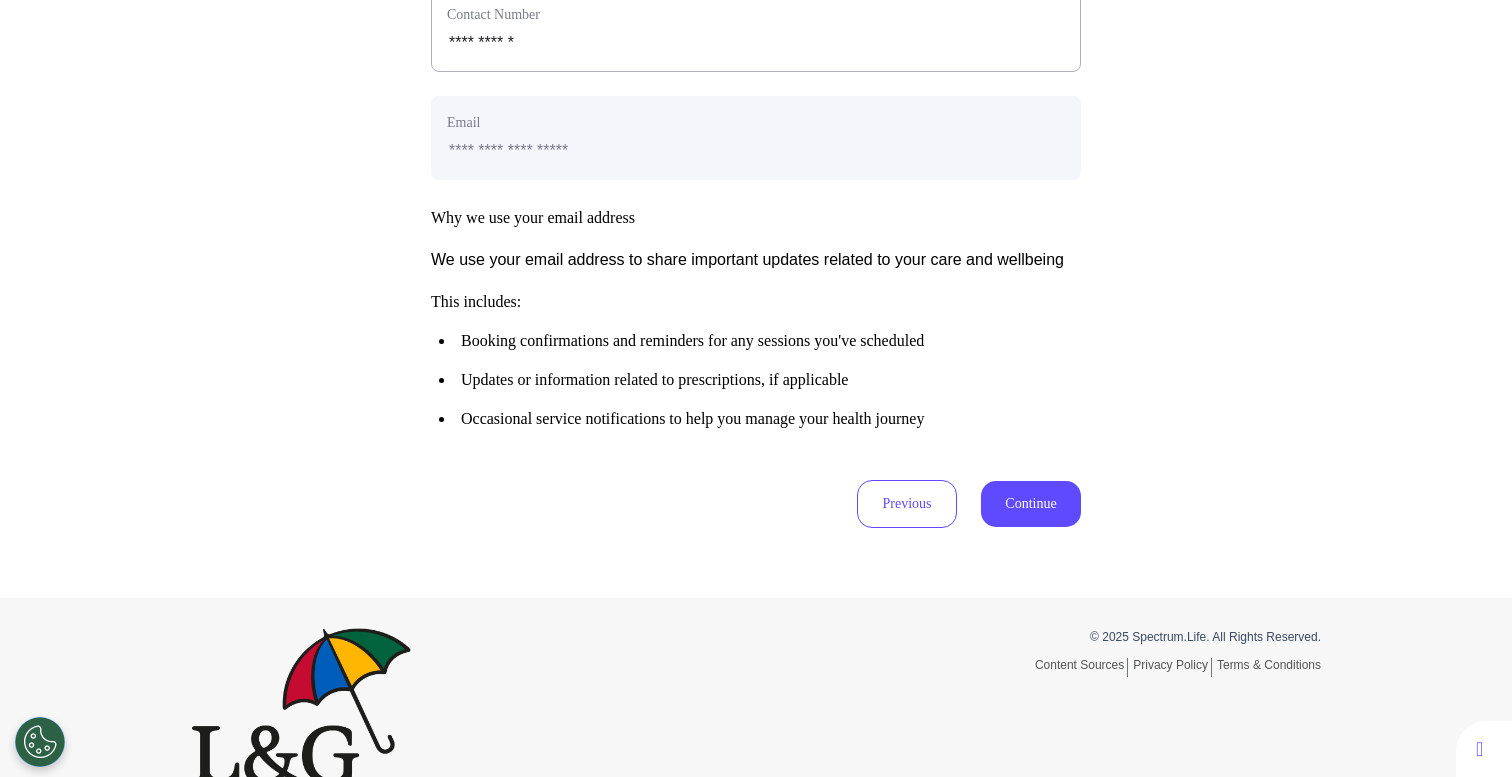 scroll, scrollTop: 914, scrollLeft: 0, axis: vertical 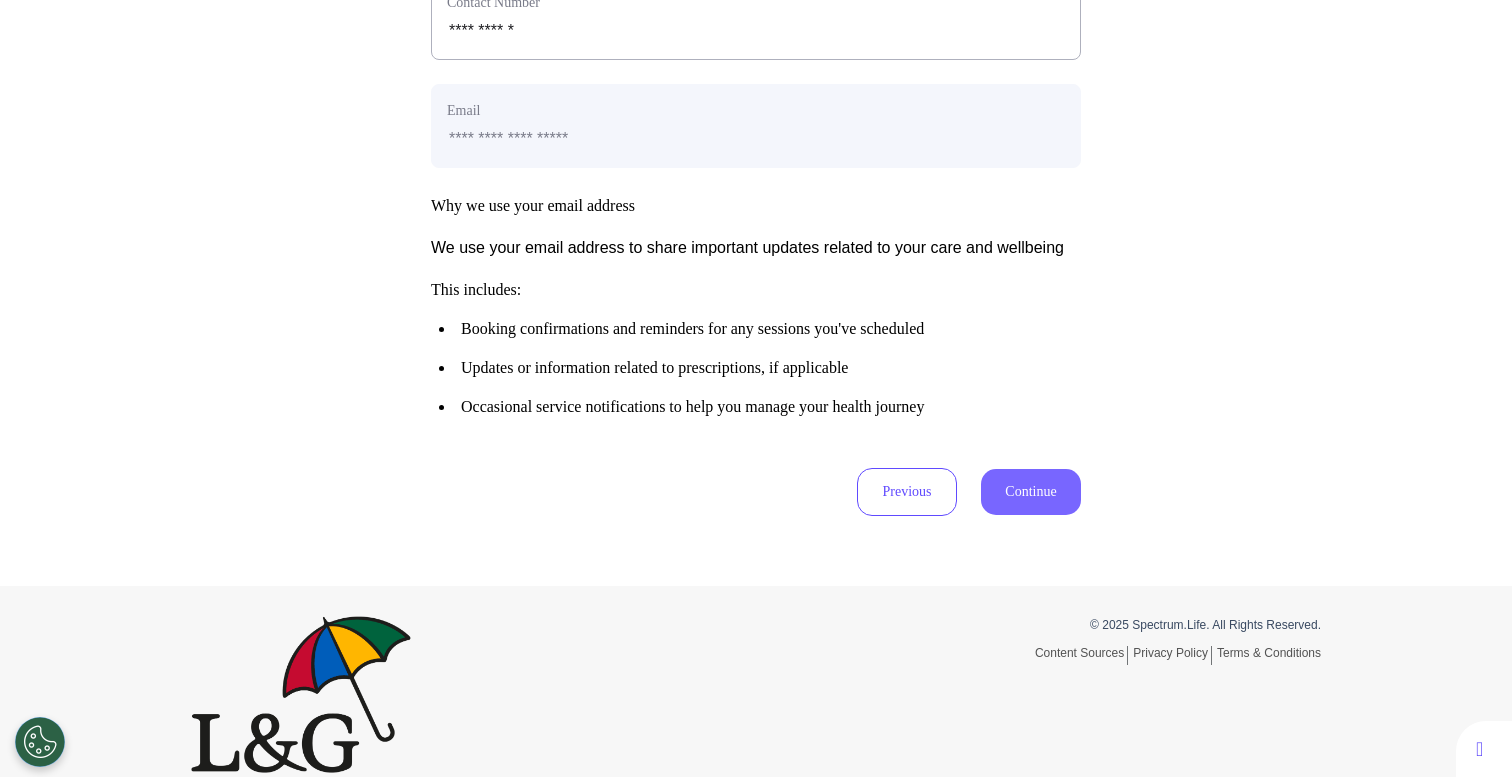 click on "Continue" at bounding box center [1031, 492] 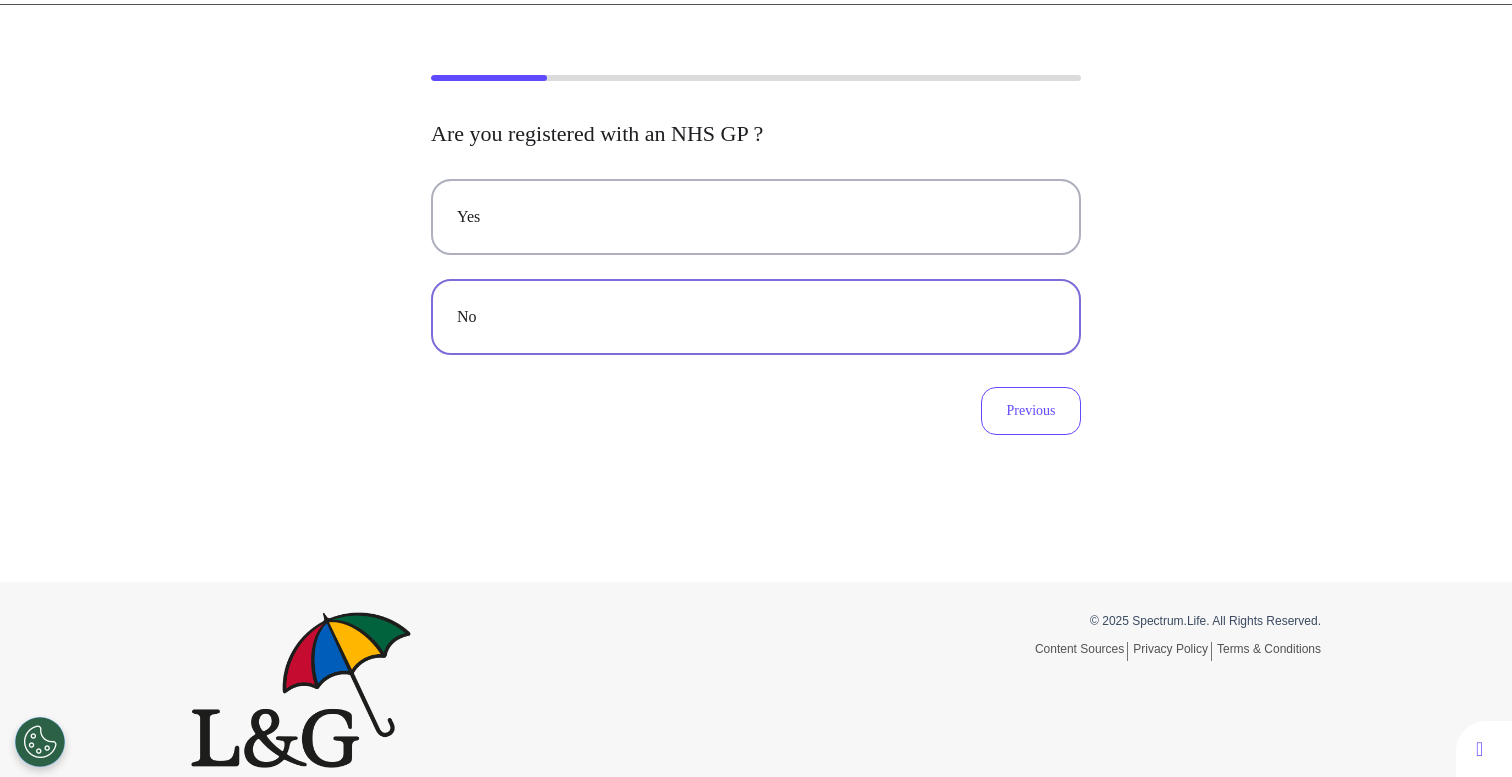 scroll, scrollTop: 0, scrollLeft: 0, axis: both 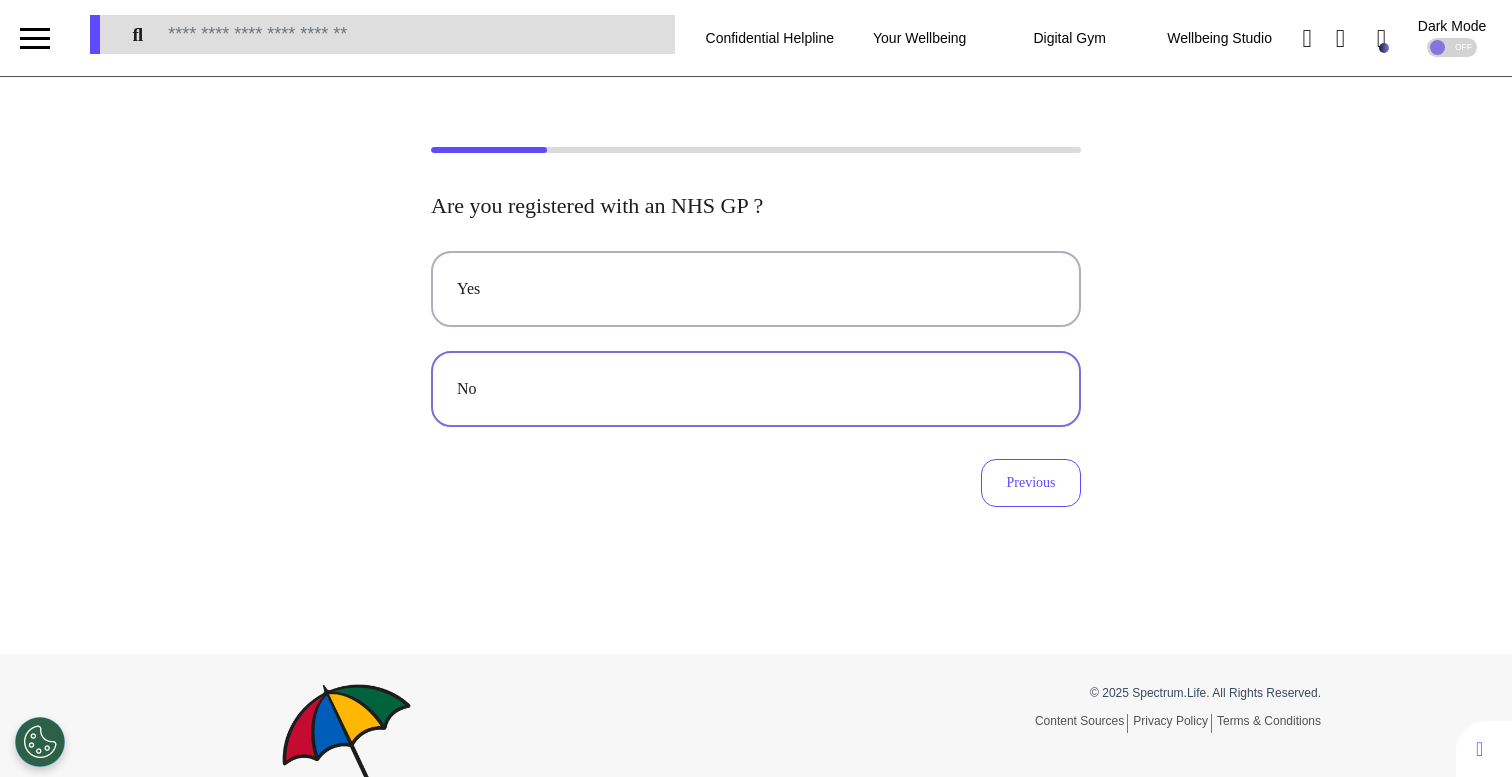 click on "No" at bounding box center (756, 389) 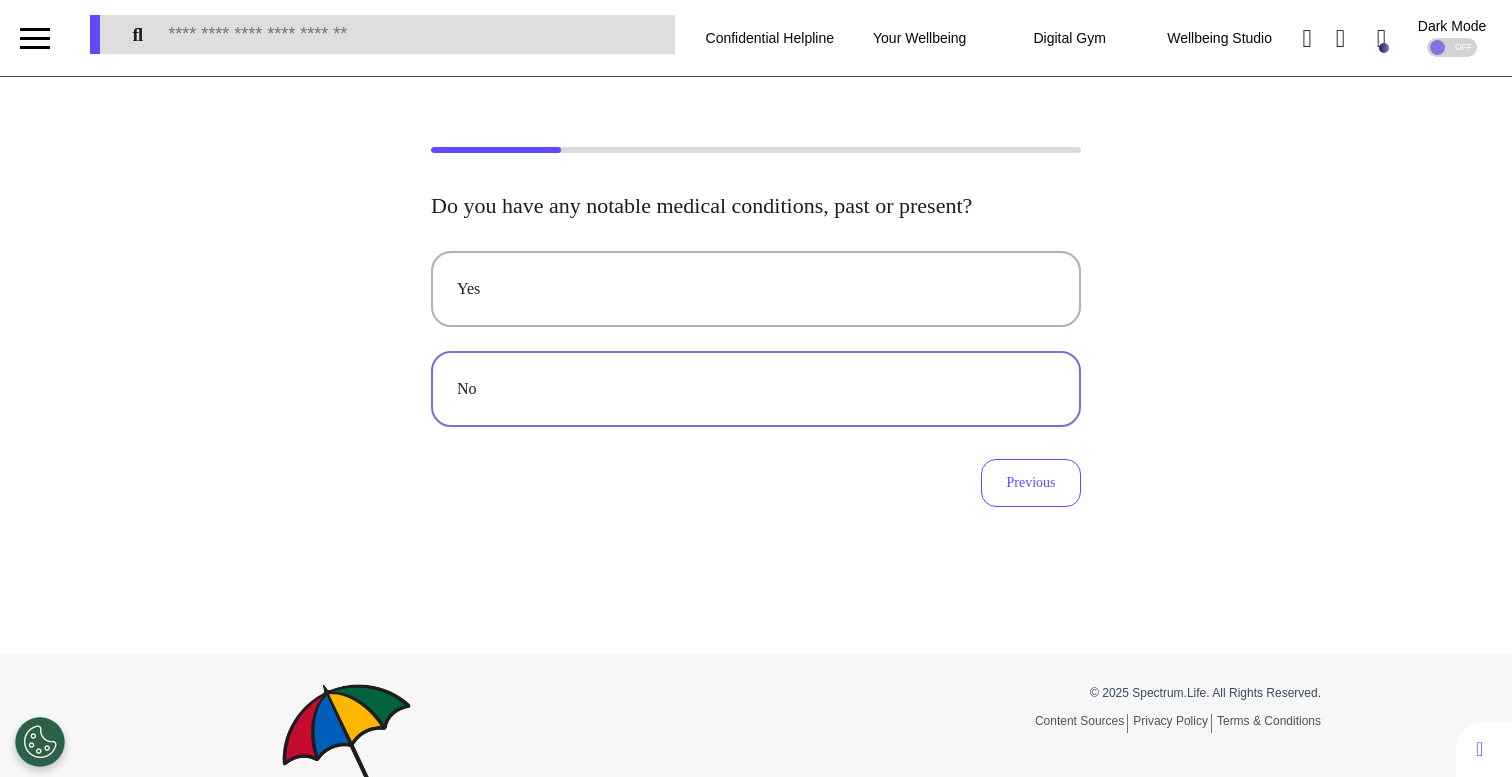 click on "No" at bounding box center (756, 389) 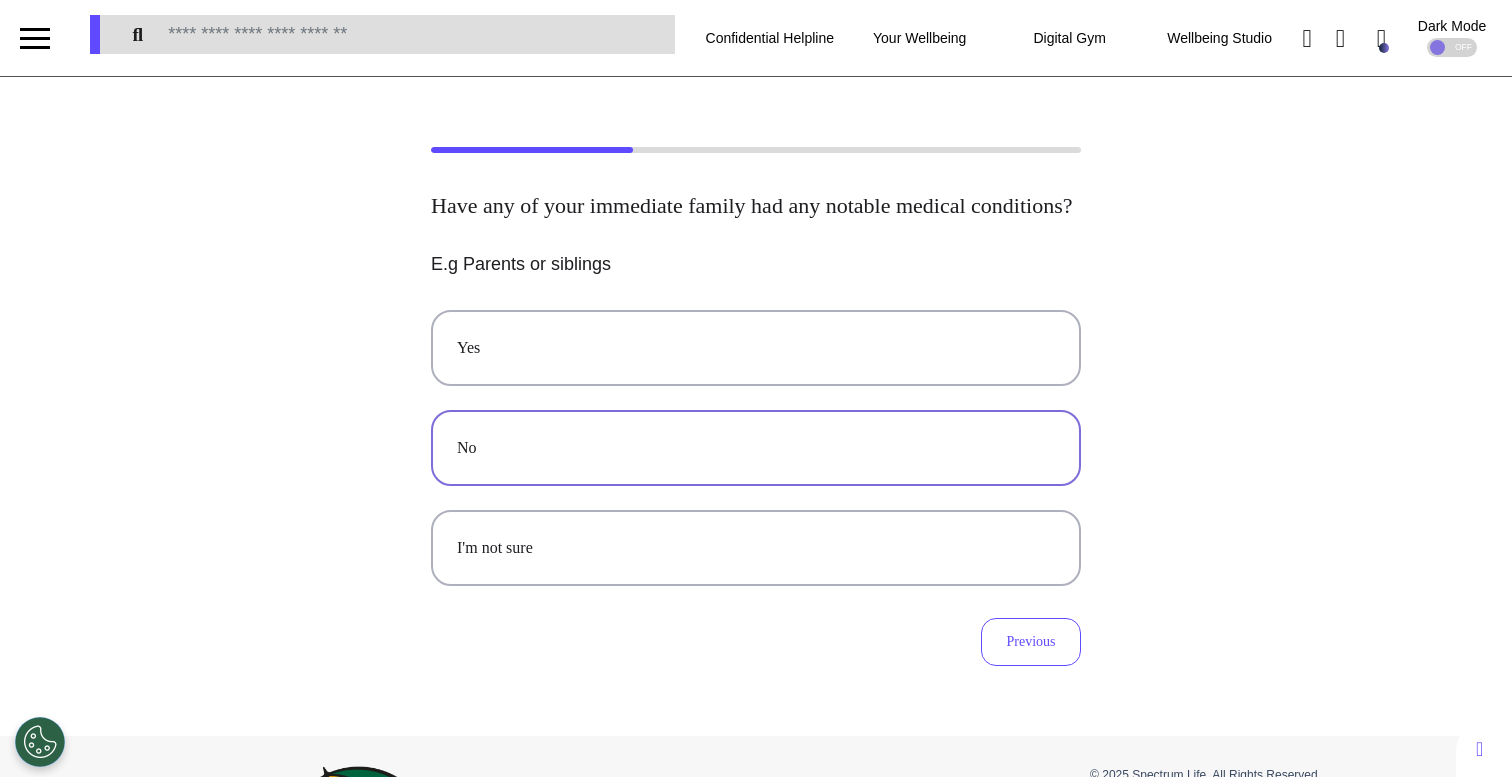 click on "No" at bounding box center [756, 448] 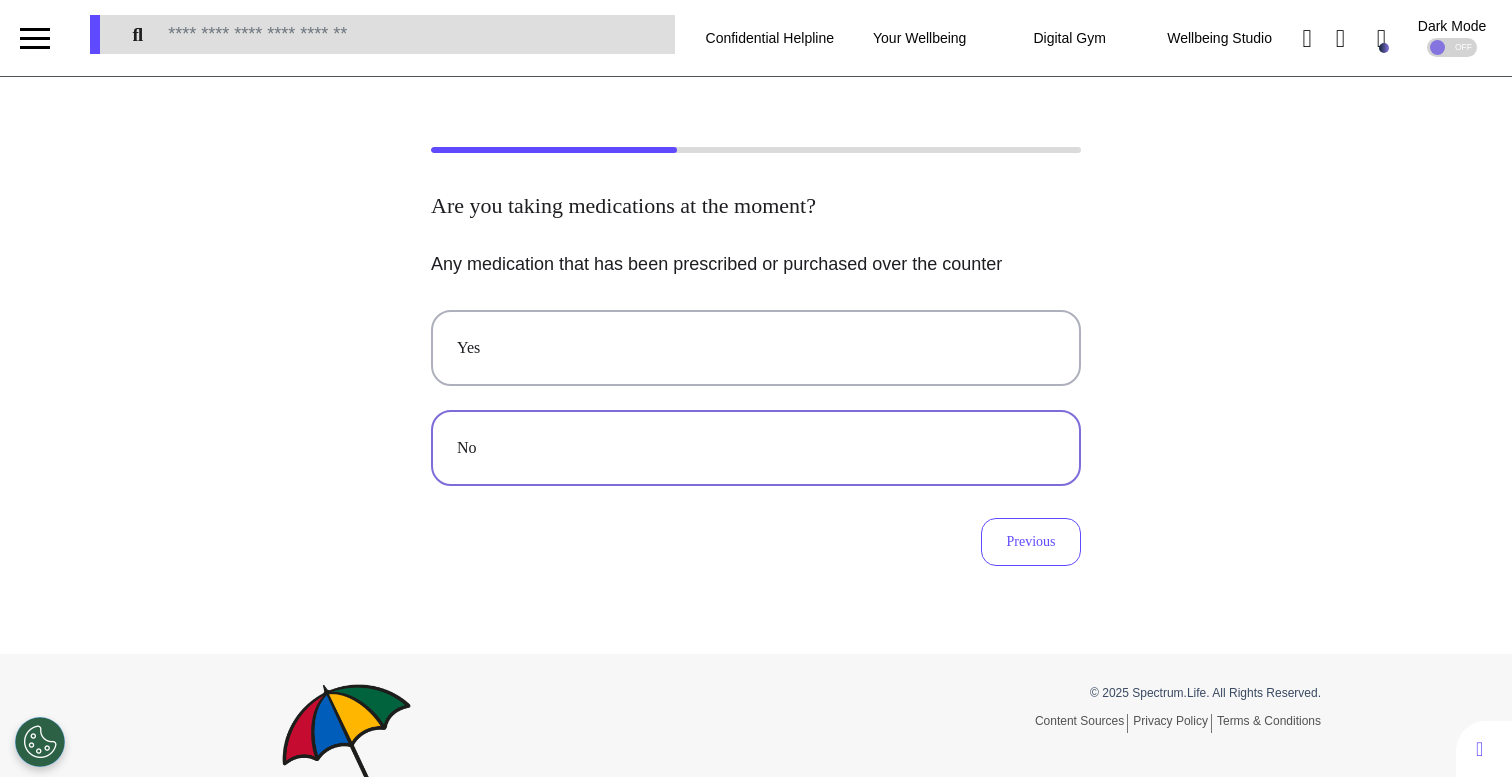 click on "No" at bounding box center (756, 448) 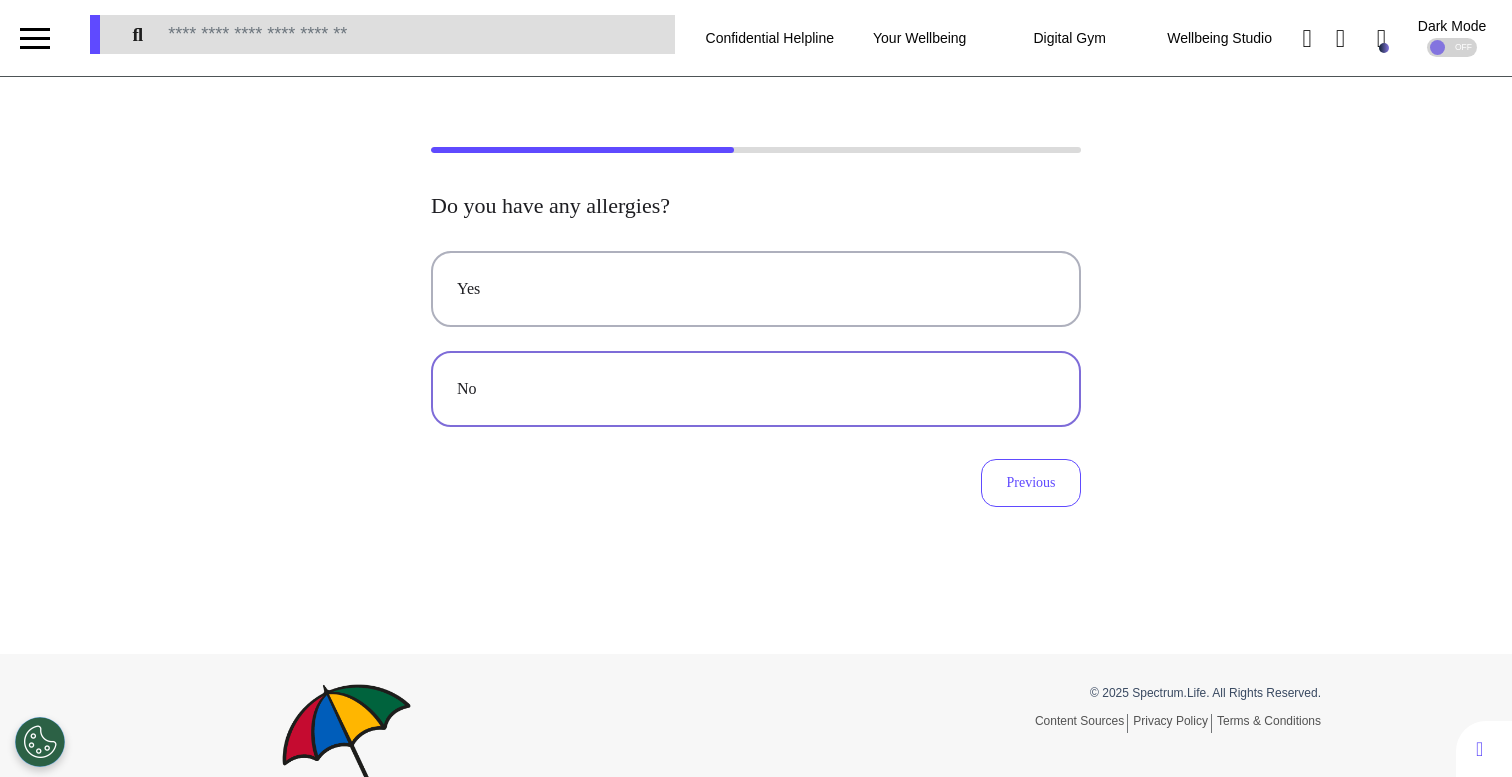 click on "No" at bounding box center (756, 389) 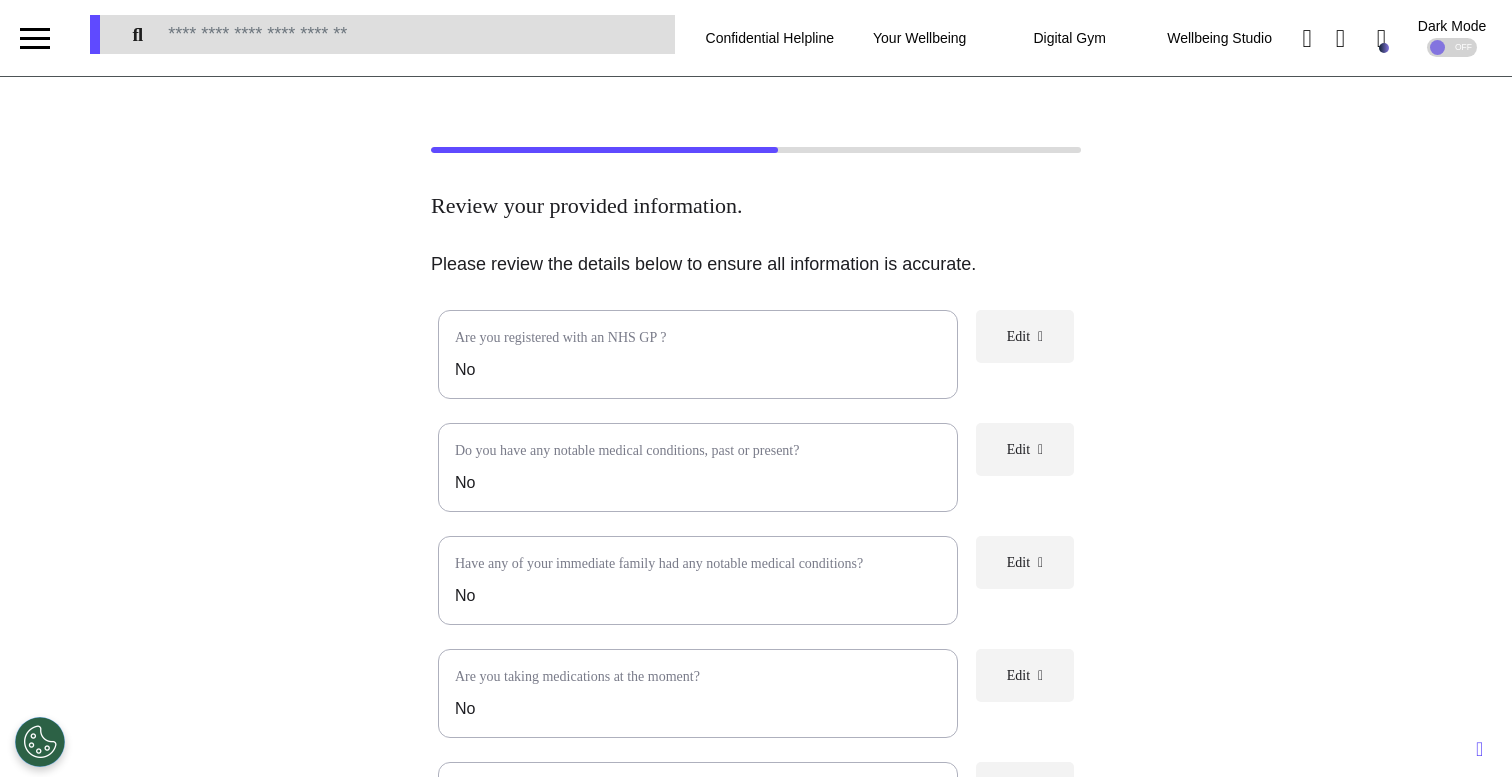 scroll, scrollTop: 462, scrollLeft: 0, axis: vertical 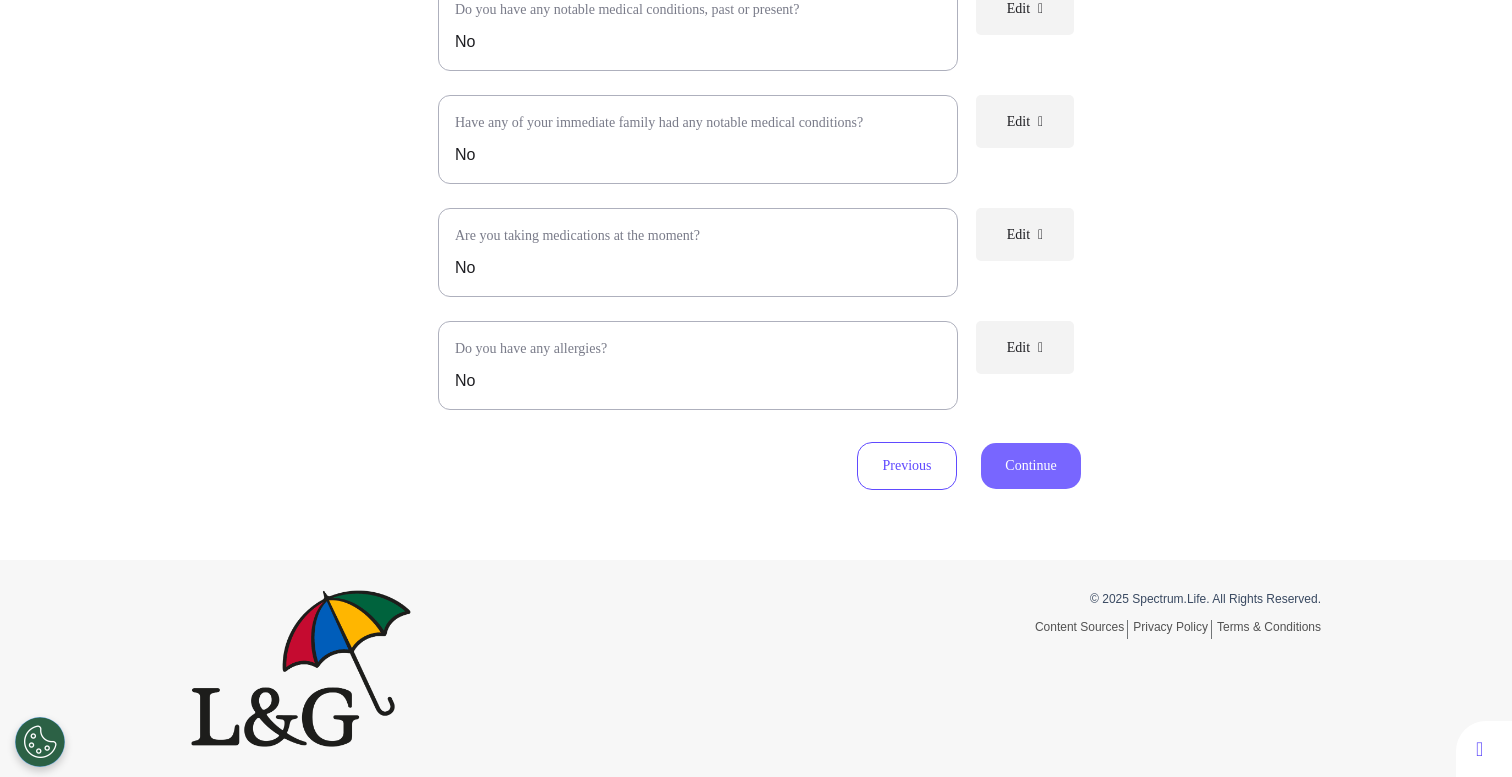 click on "Continue" at bounding box center [1031, 466] 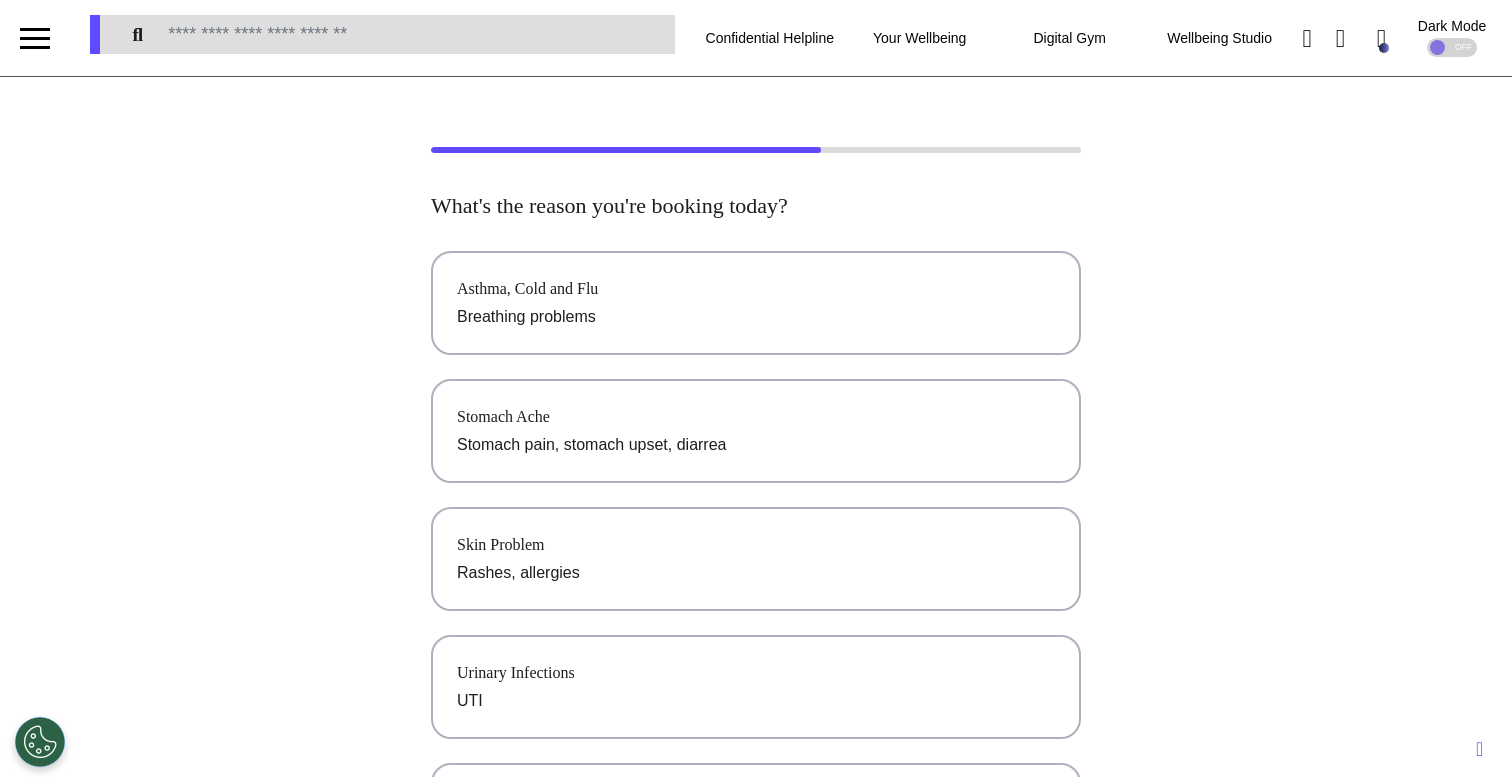 scroll, scrollTop: 0, scrollLeft: 0, axis: both 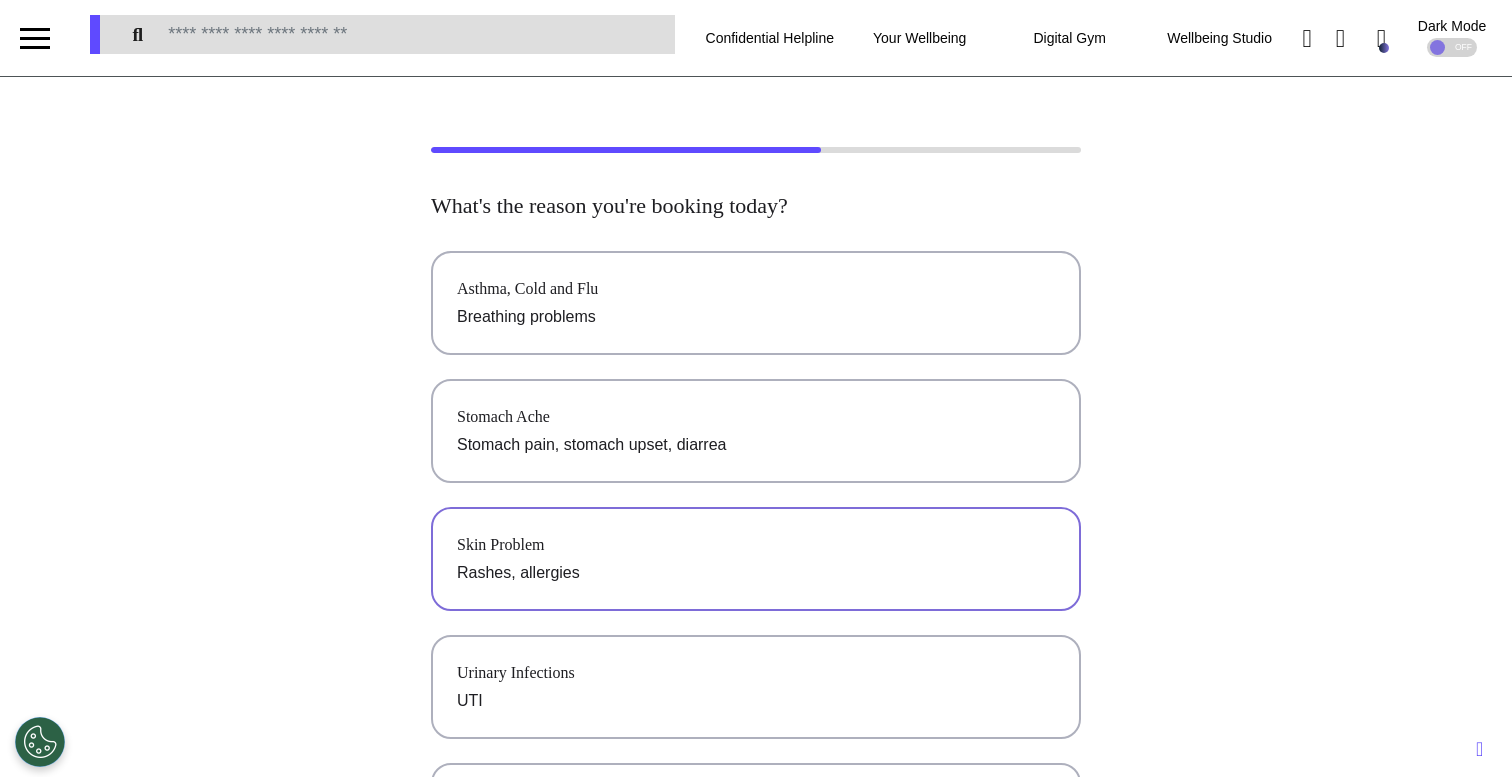 click on "Skin Problem Rashes, allergies" at bounding box center [756, 559] 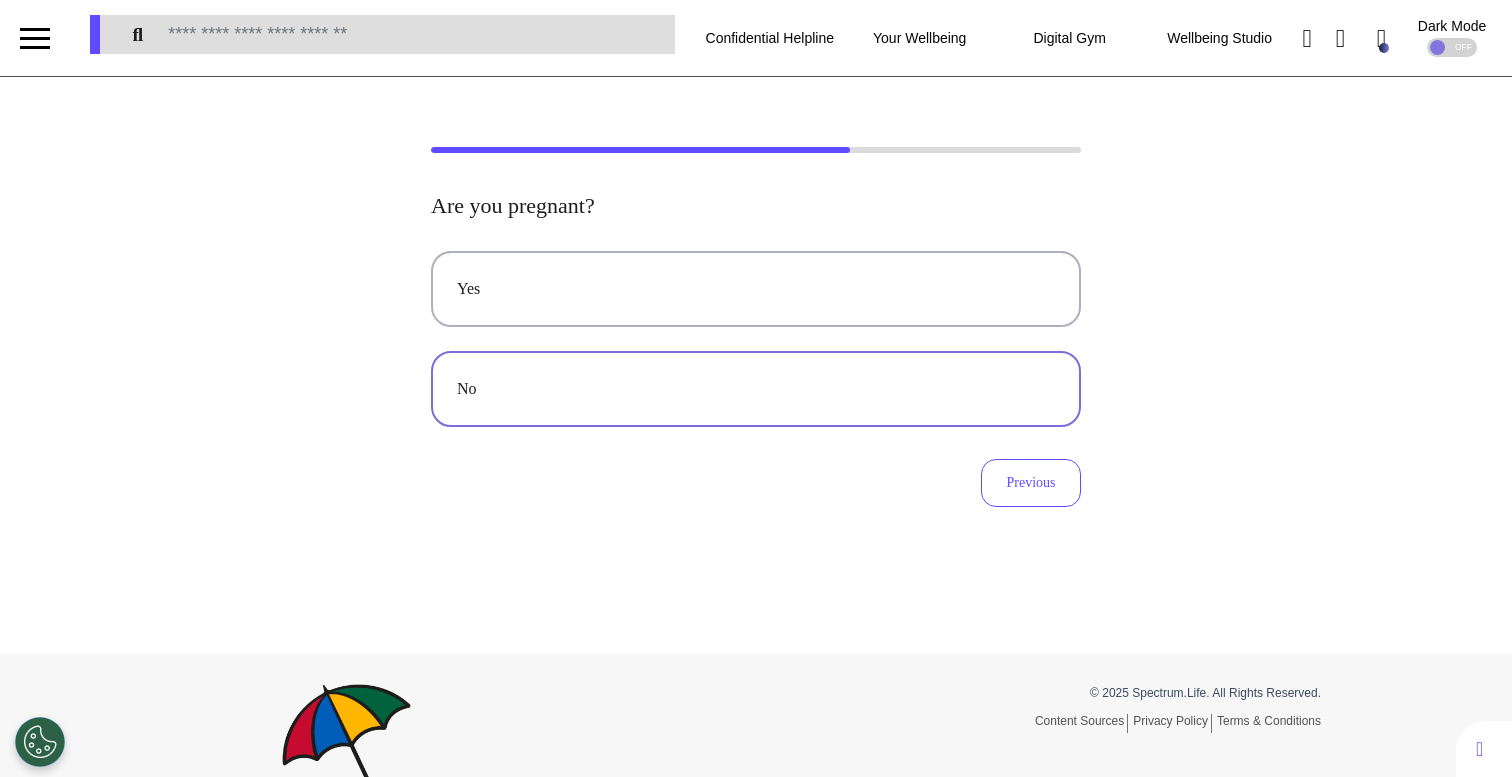 click on "No" at bounding box center [756, 389] 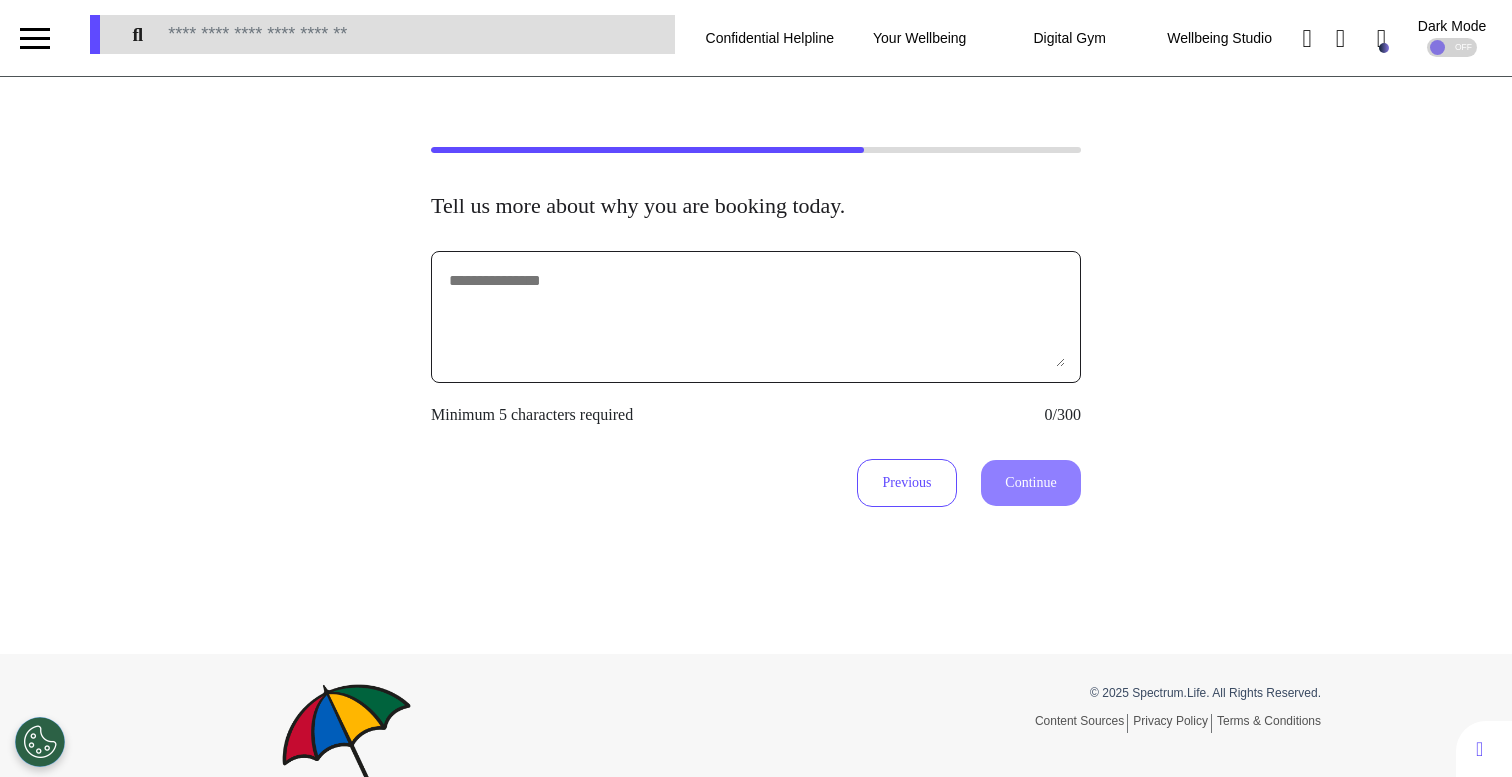 click at bounding box center (756, 317) 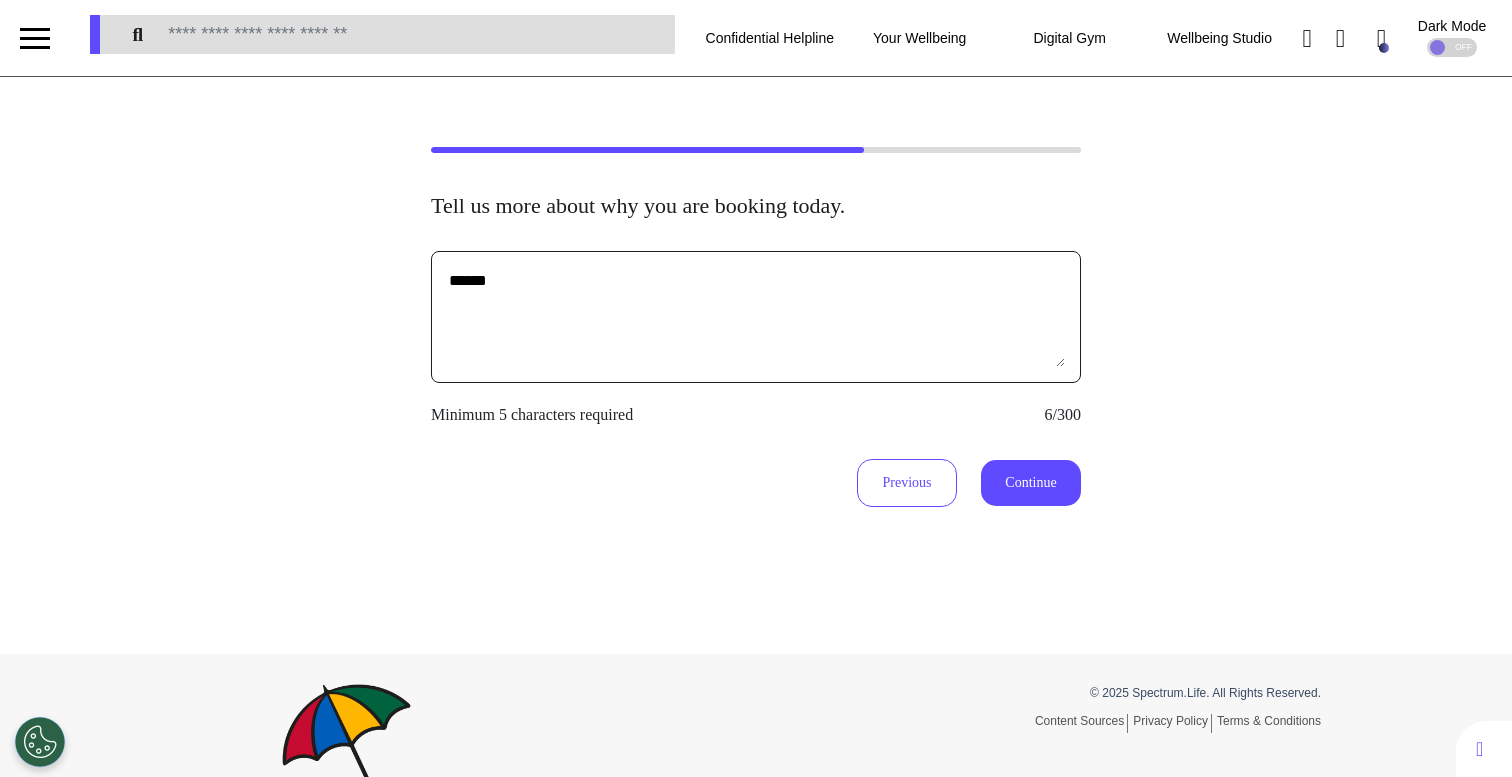 type on "******" 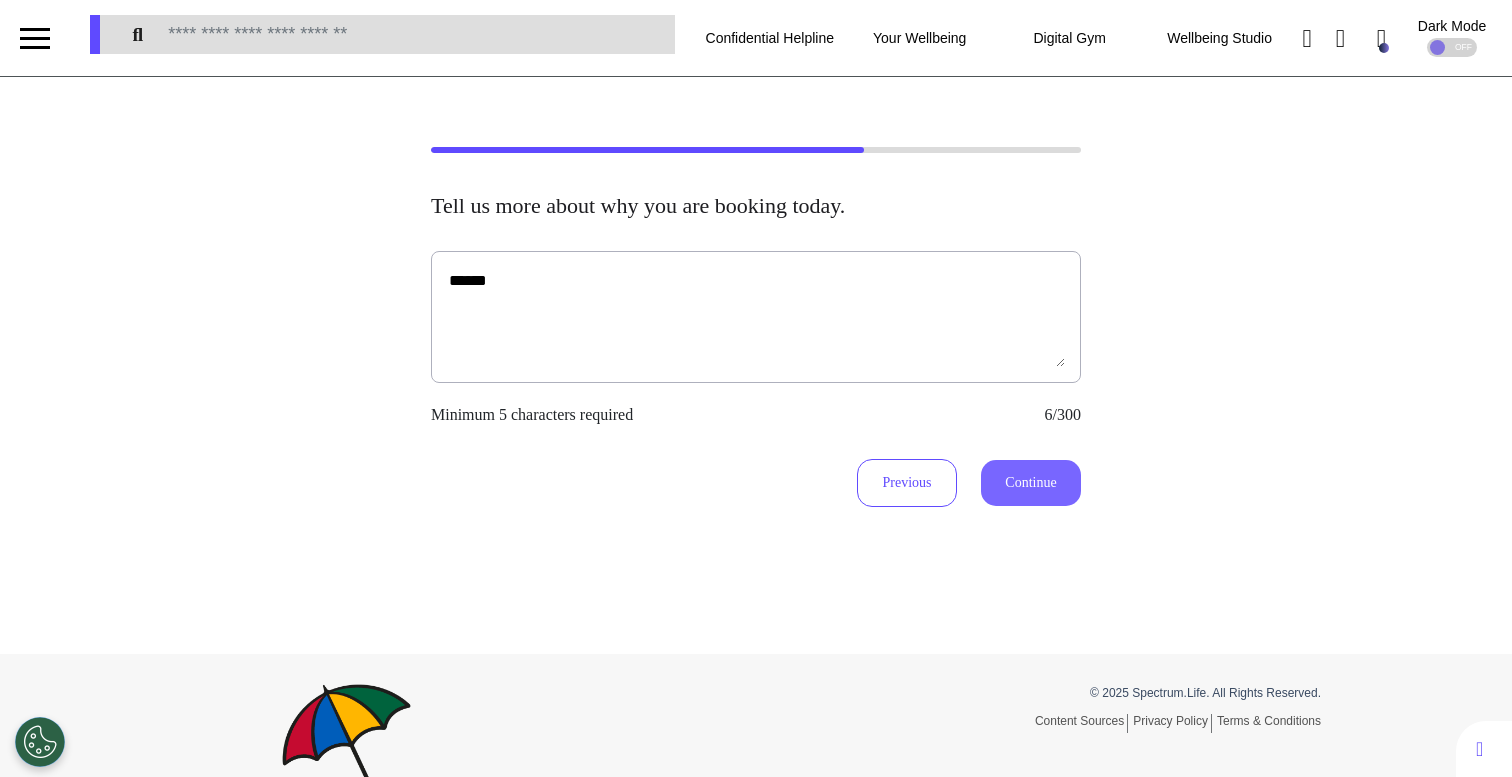 click on "Continue" at bounding box center (1031, 483) 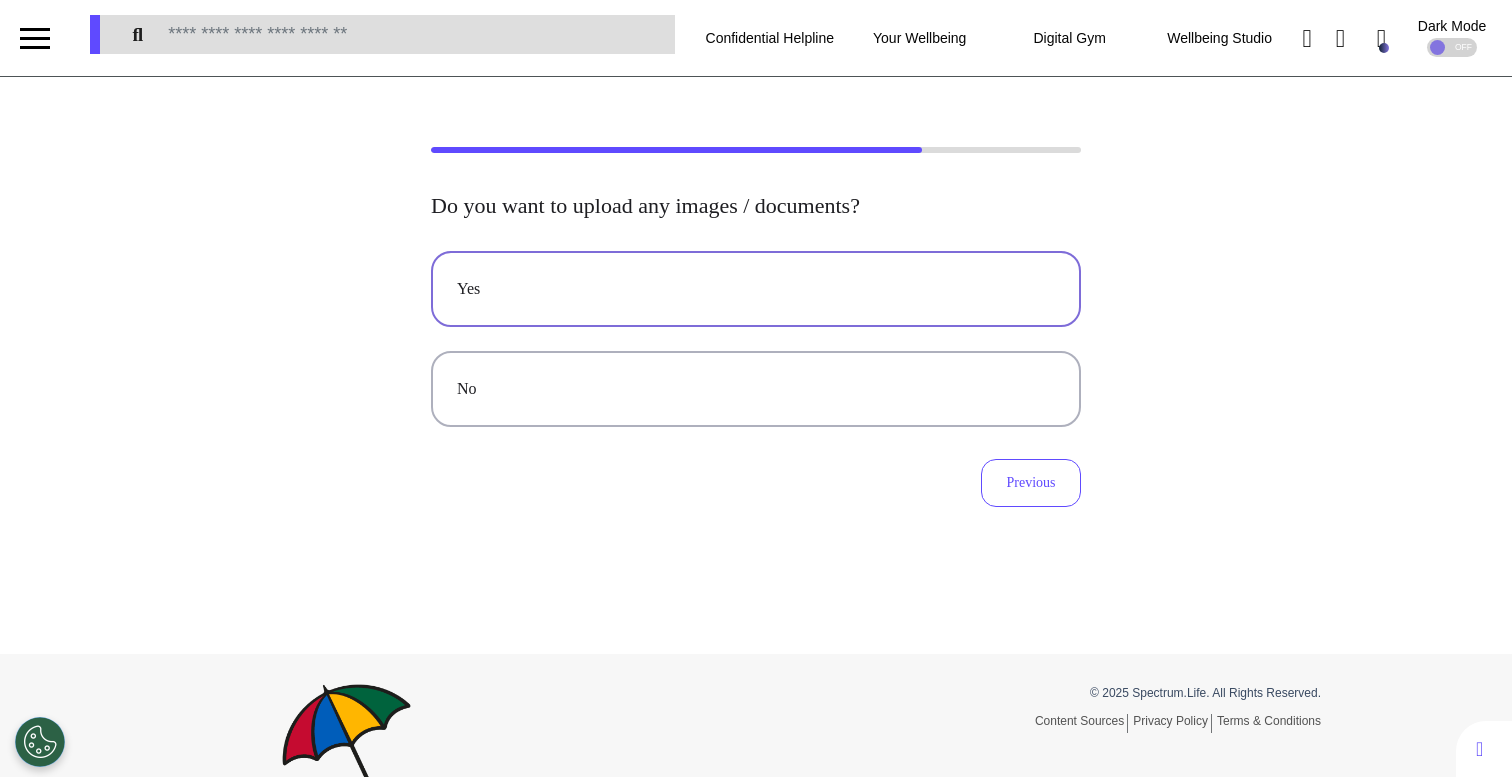 click on "Yes" at bounding box center [756, 289] 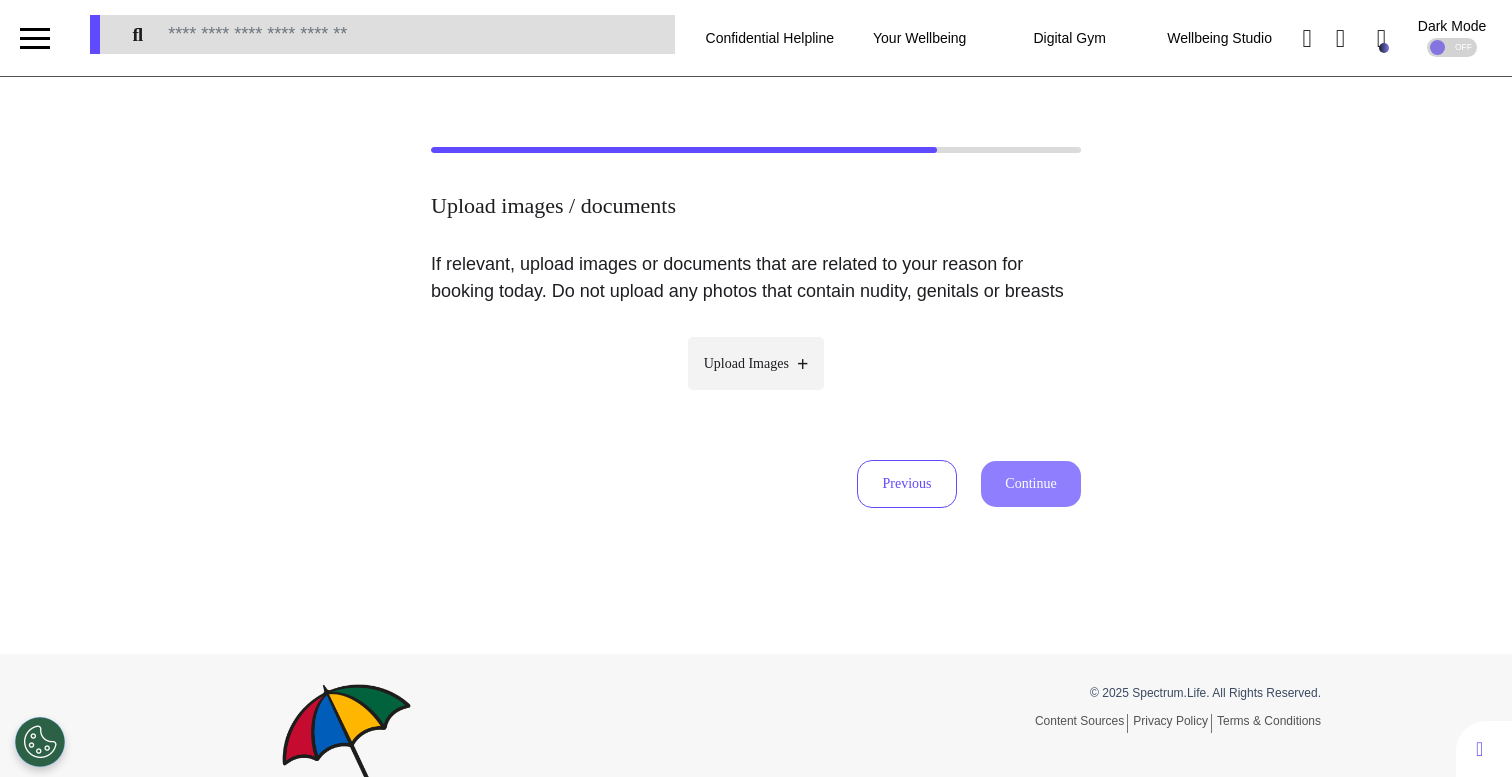 click on "Upload Images" at bounding box center (746, 363) 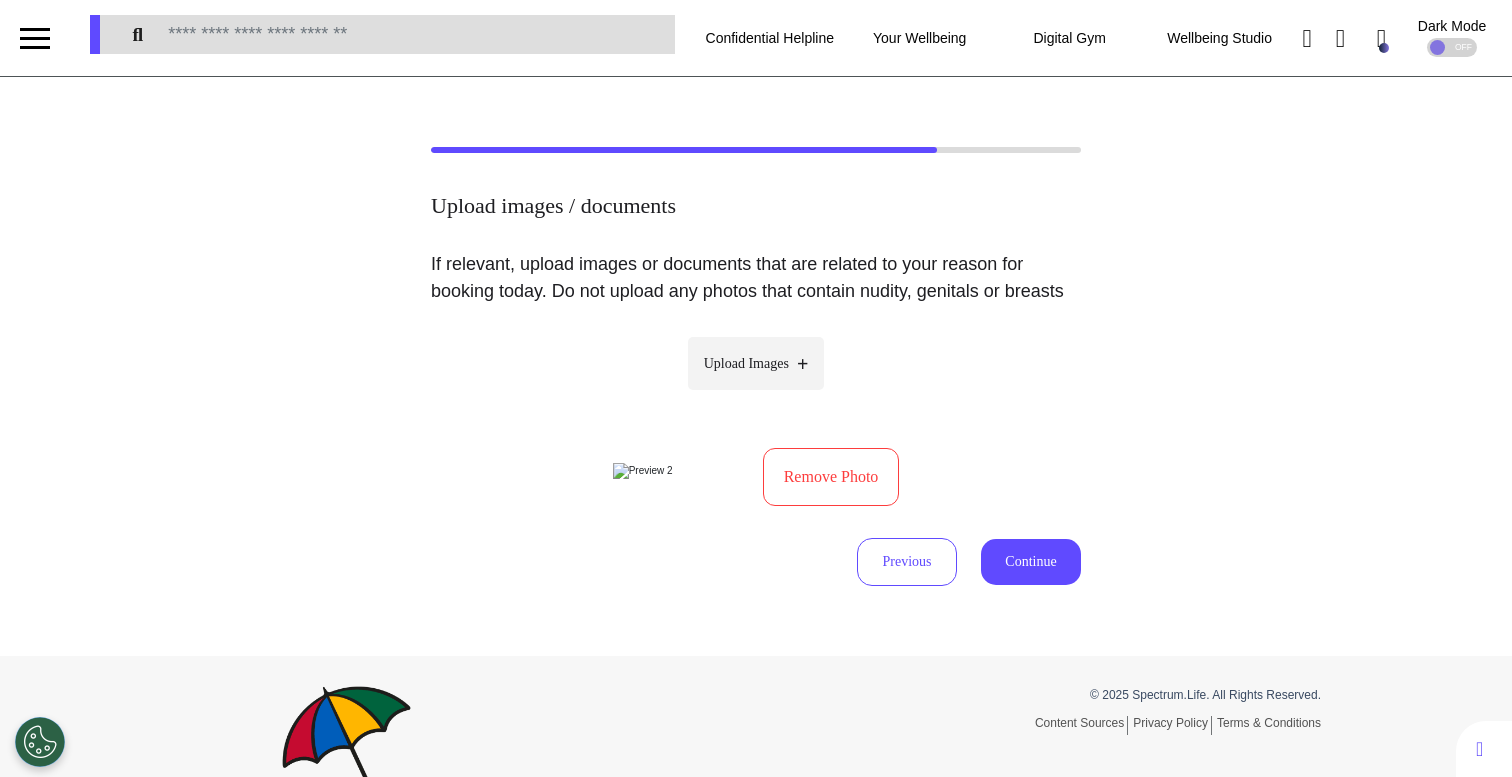 click on "Upload Images  Remove Photo  Previous Continue" at bounding box center (756, 461) 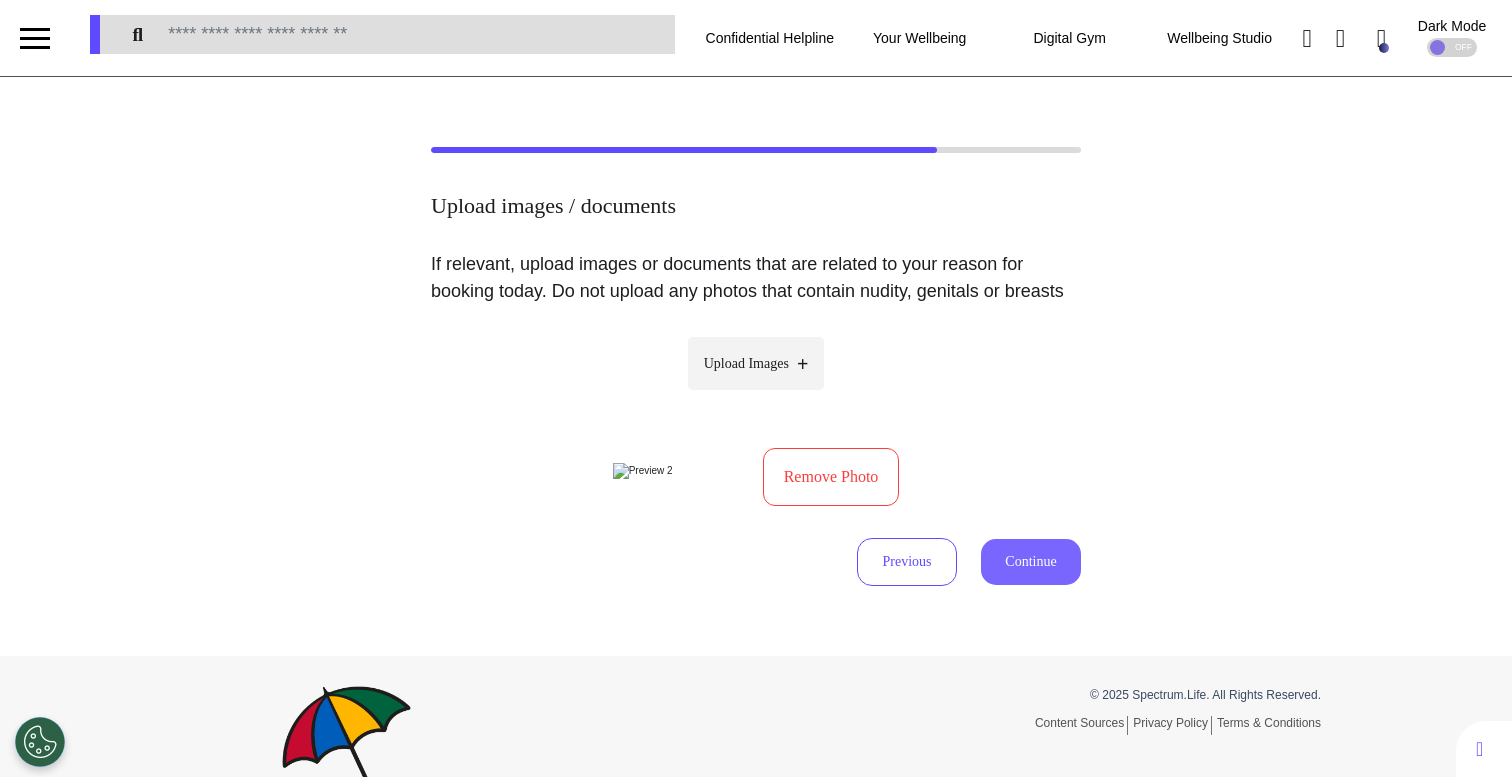 click on "Continue" at bounding box center (1031, 562) 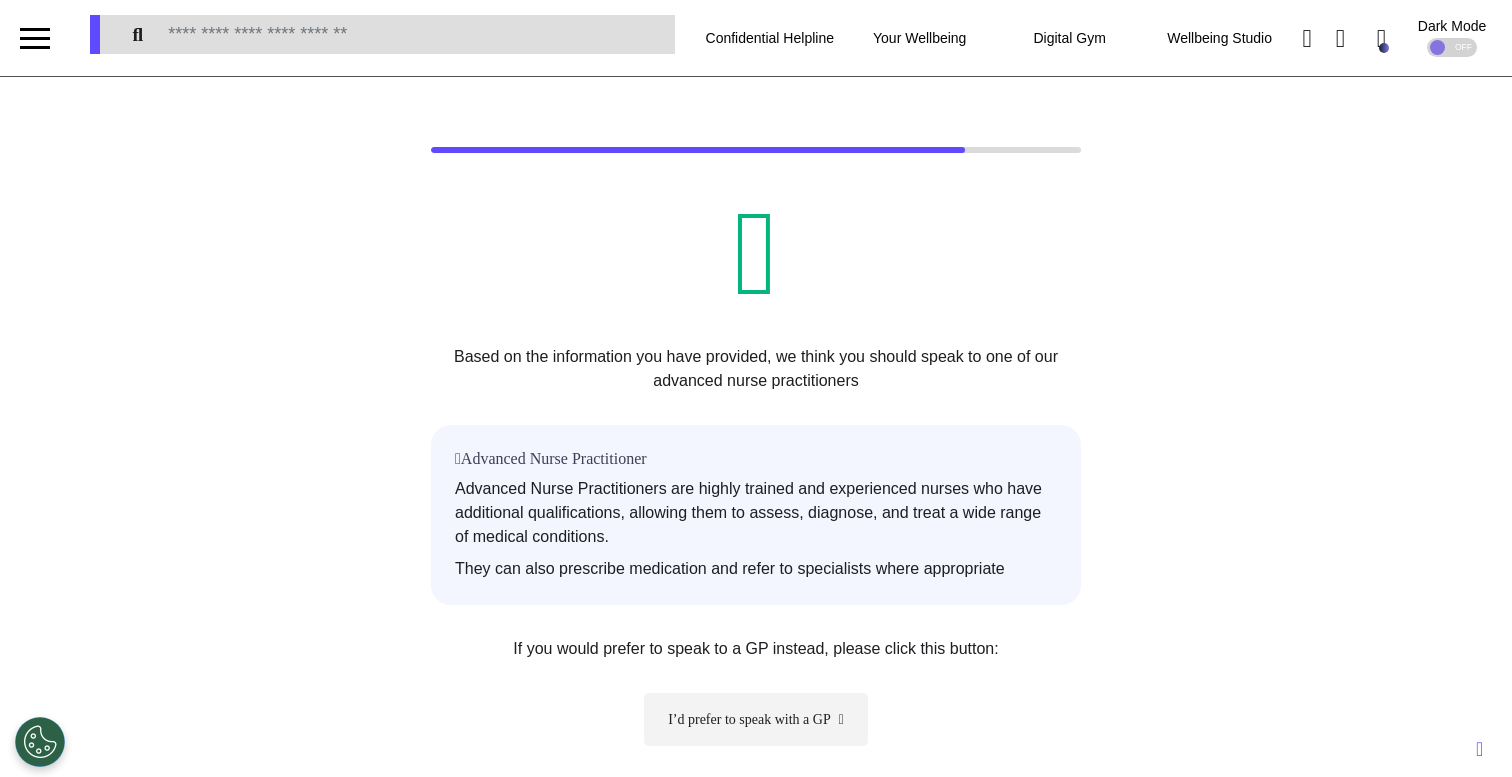 scroll, scrollTop: 335, scrollLeft: 0, axis: vertical 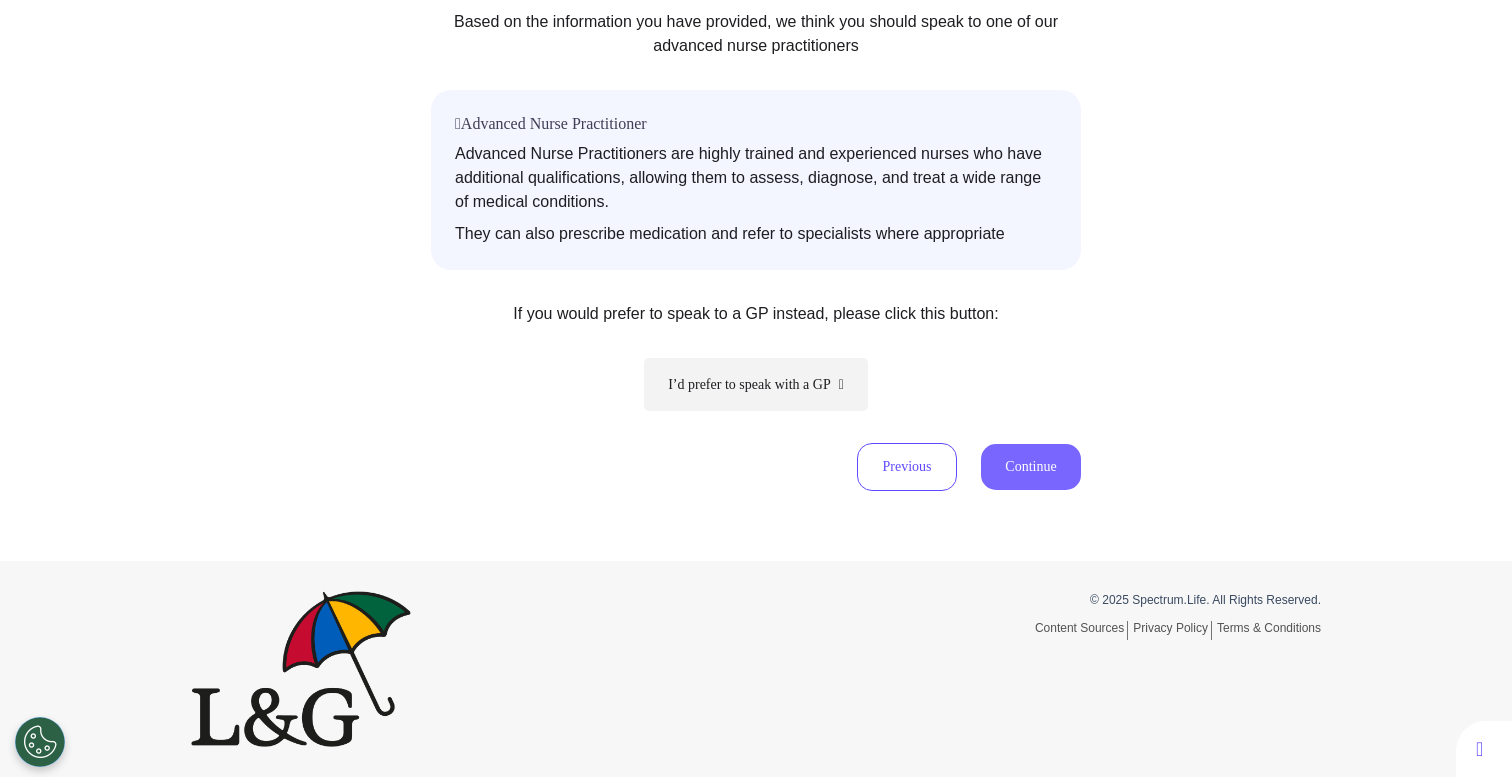 click on "Continue" at bounding box center [1031, 467] 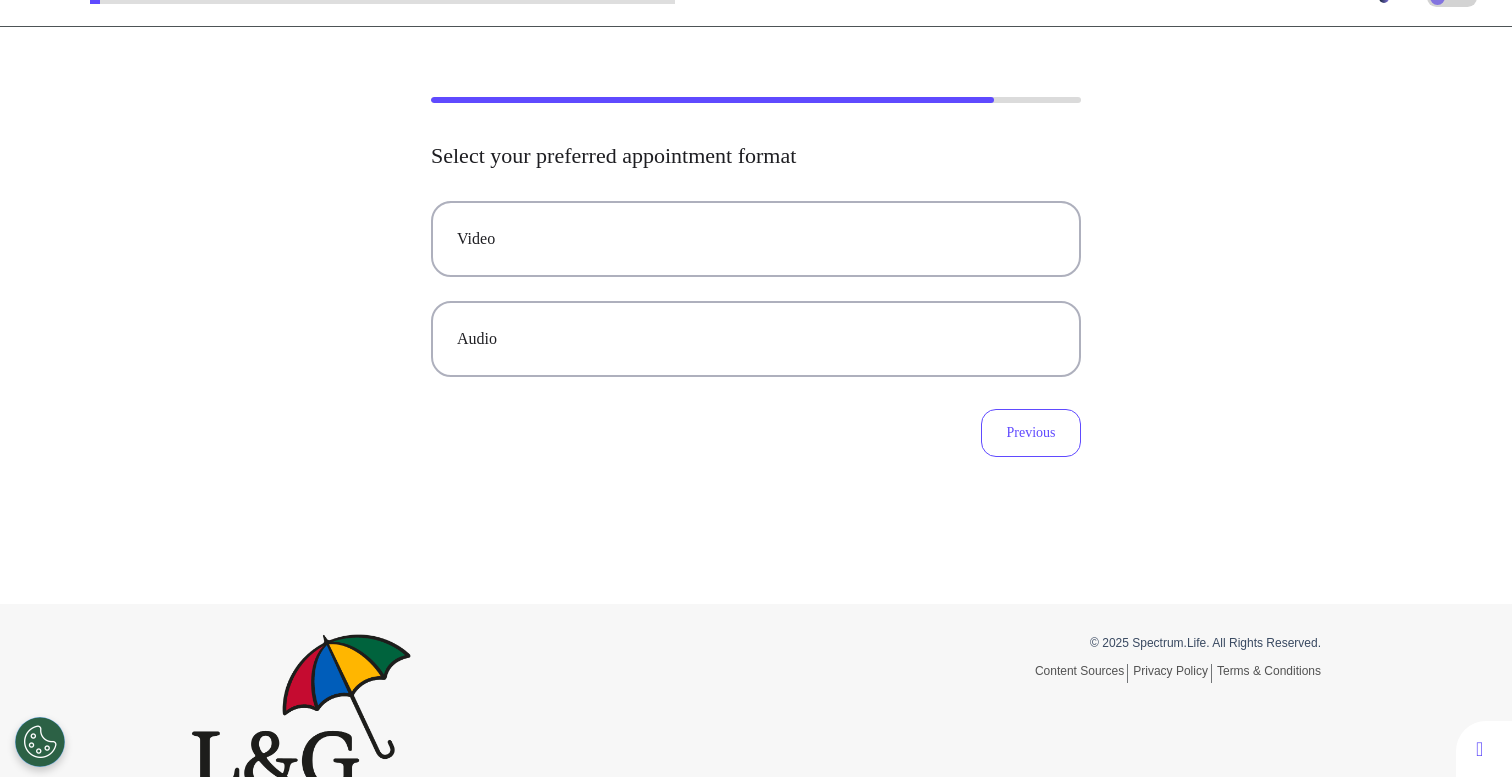 scroll, scrollTop: 43, scrollLeft: 0, axis: vertical 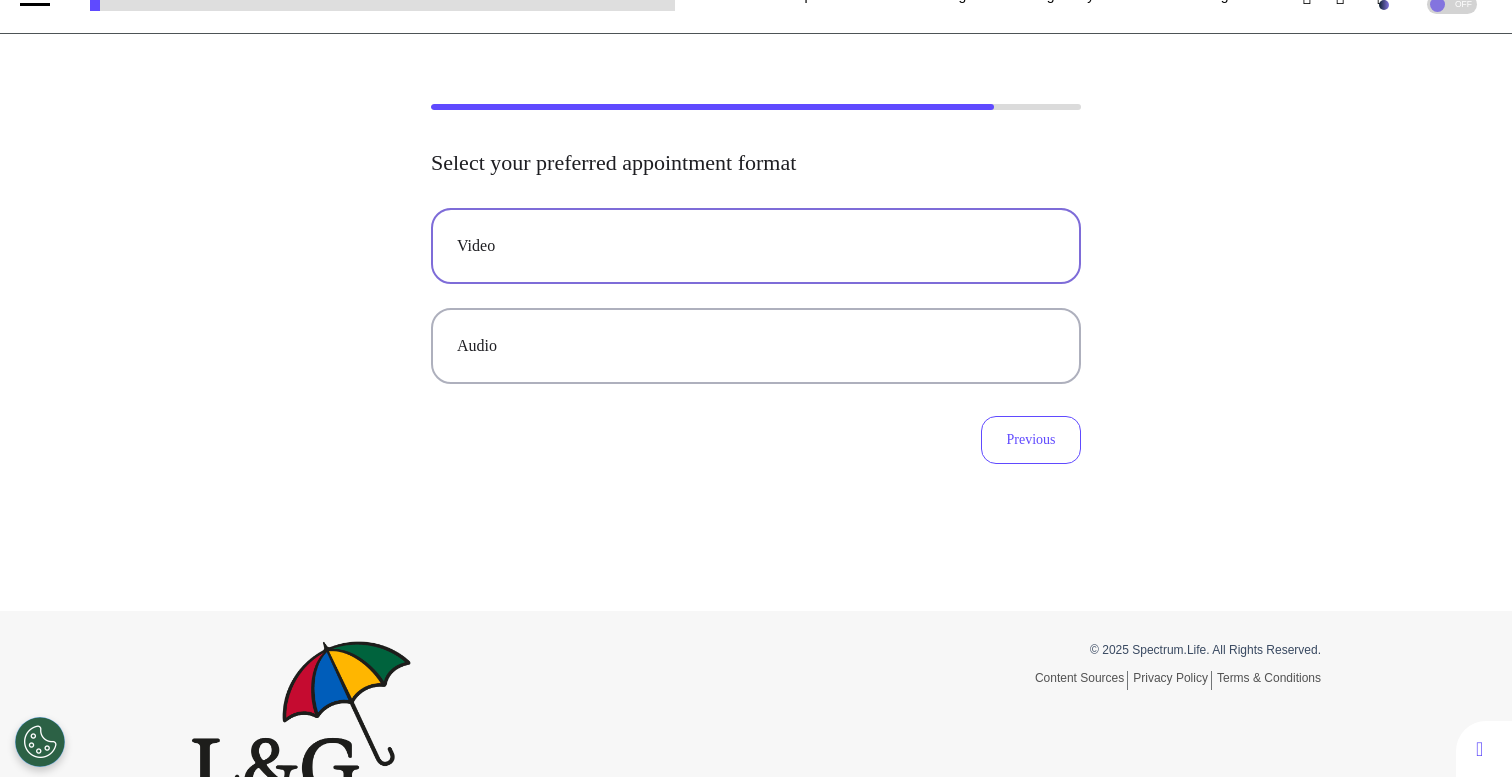 click on "Video" at bounding box center [756, 246] 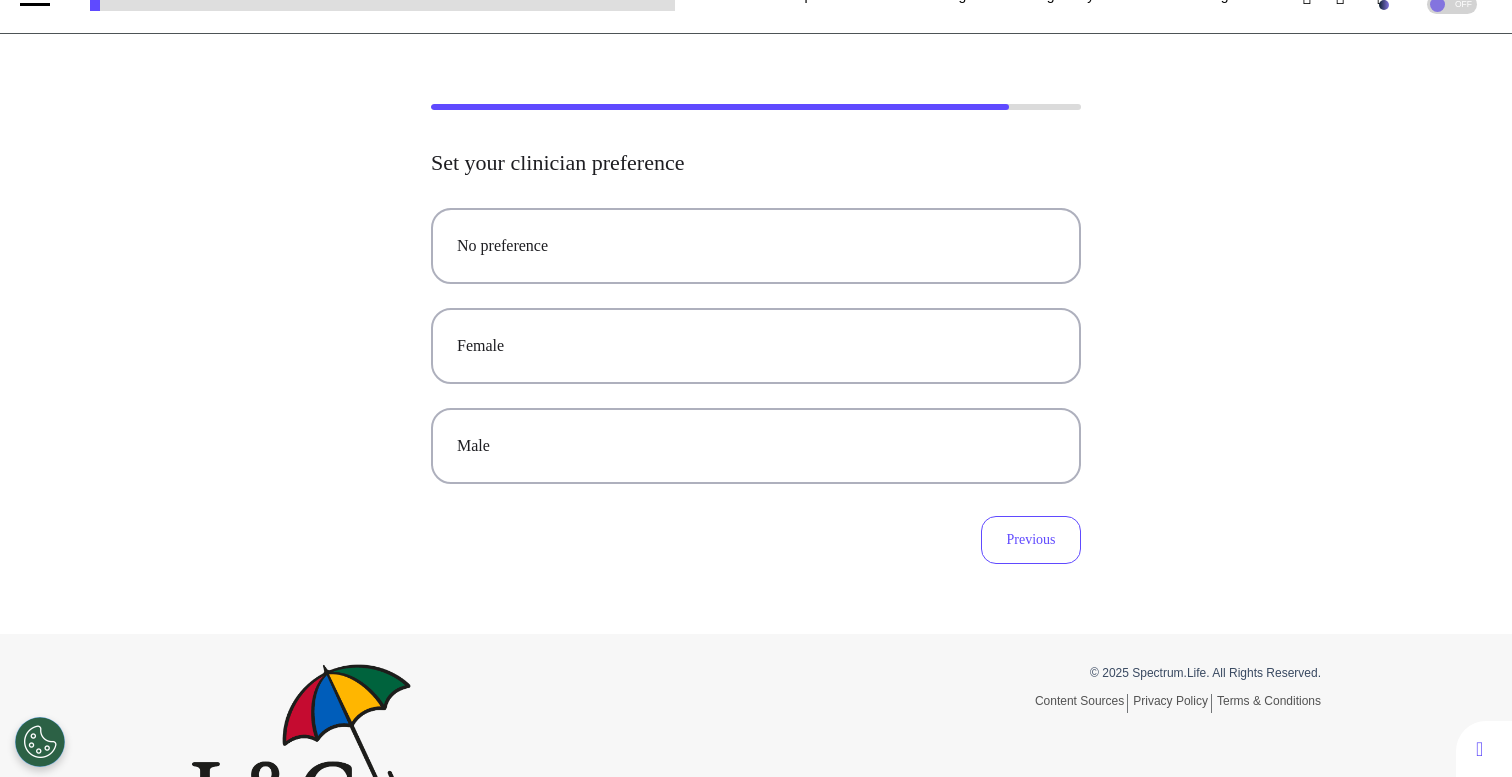 scroll, scrollTop: 0, scrollLeft: 0, axis: both 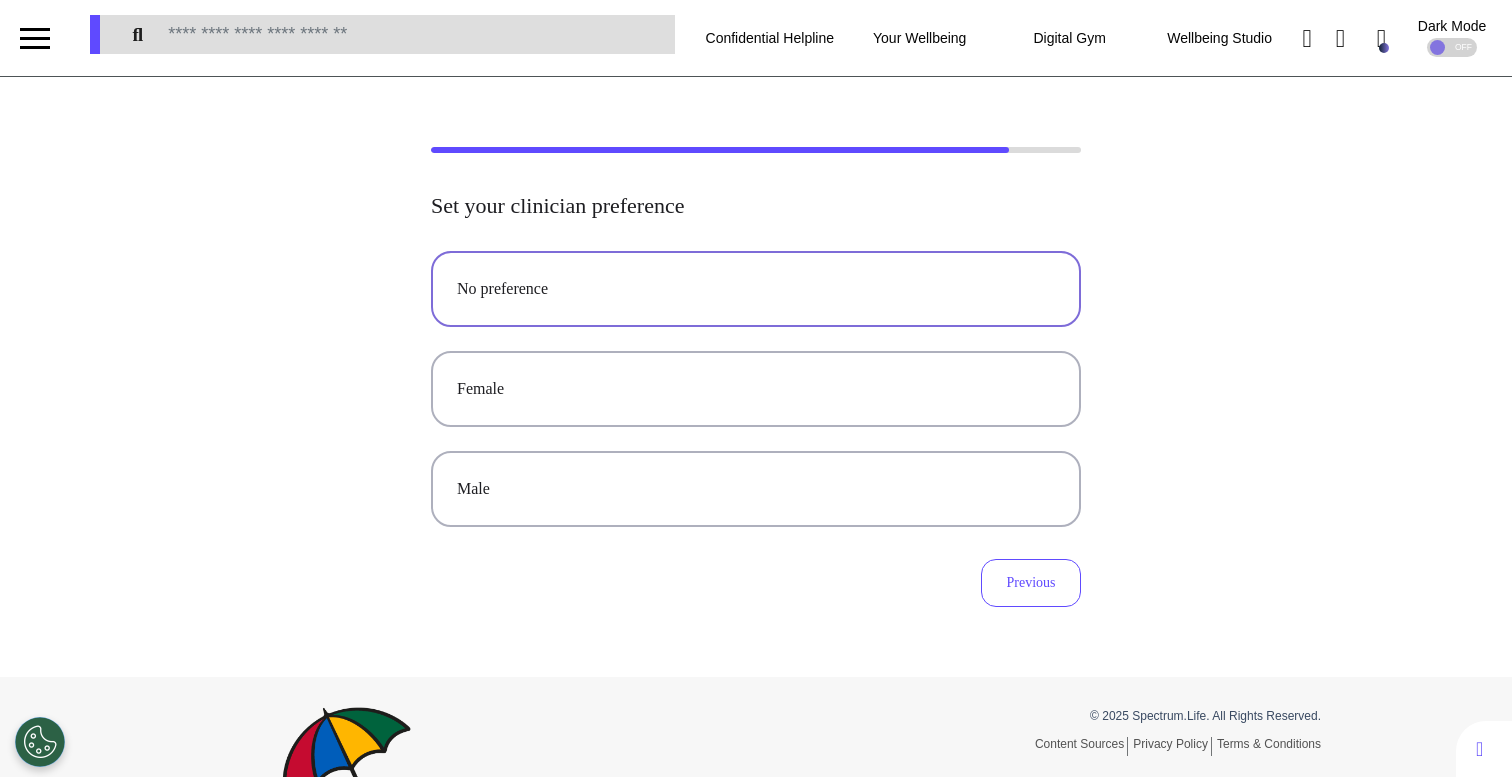 click on "No preference" at bounding box center (756, 289) 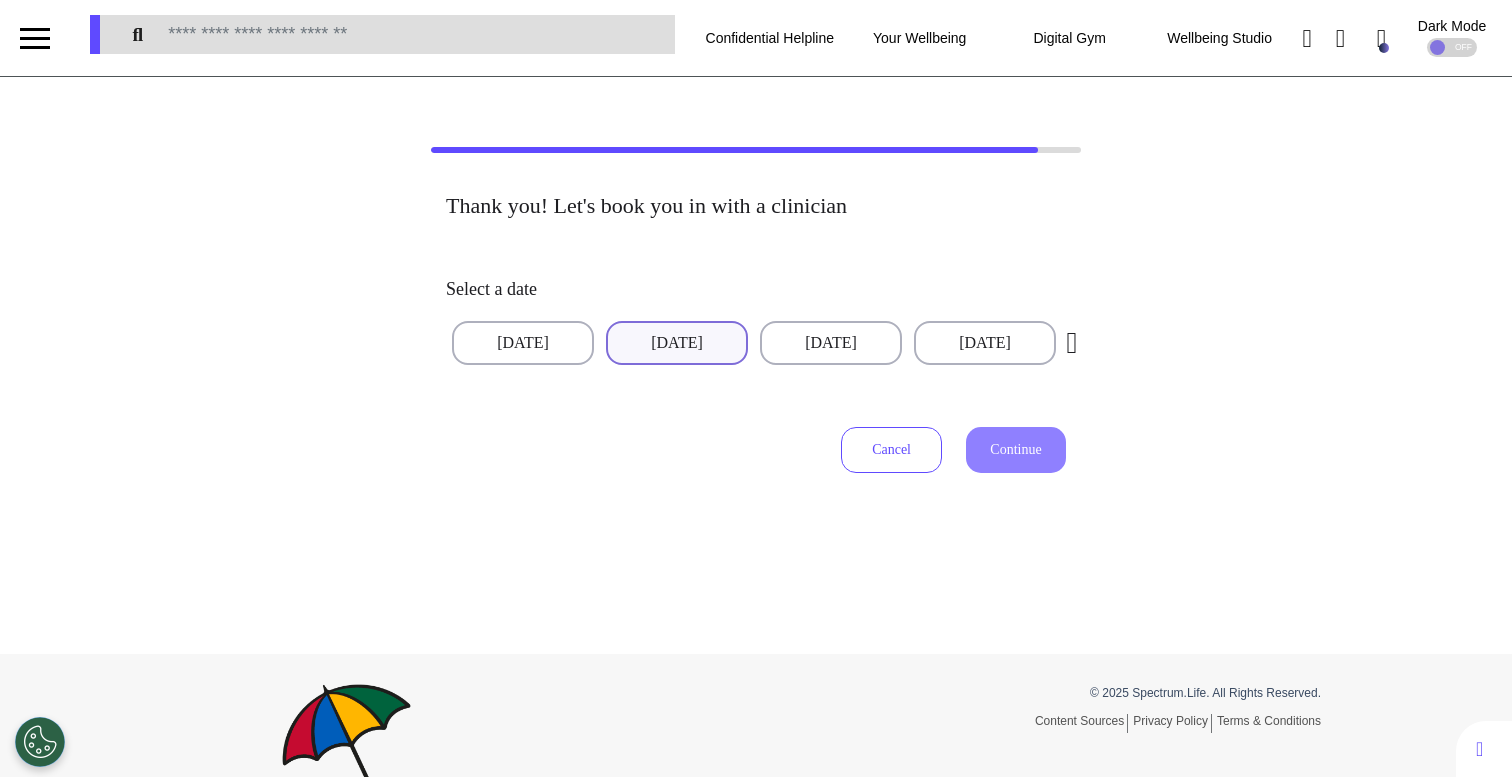 click on "[DATE]" at bounding box center [677, 343] 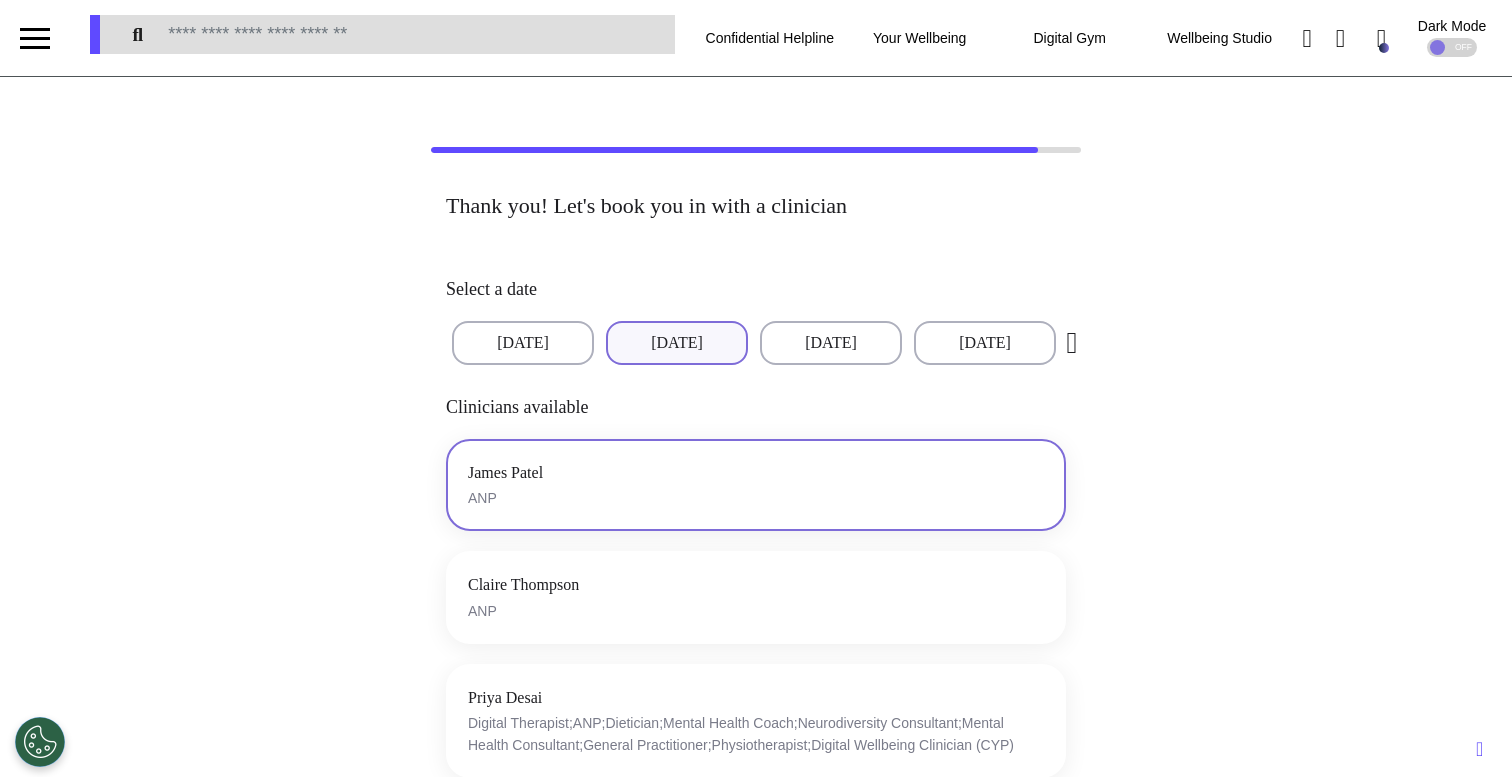 click on "James Patel ANP" at bounding box center [756, 485] 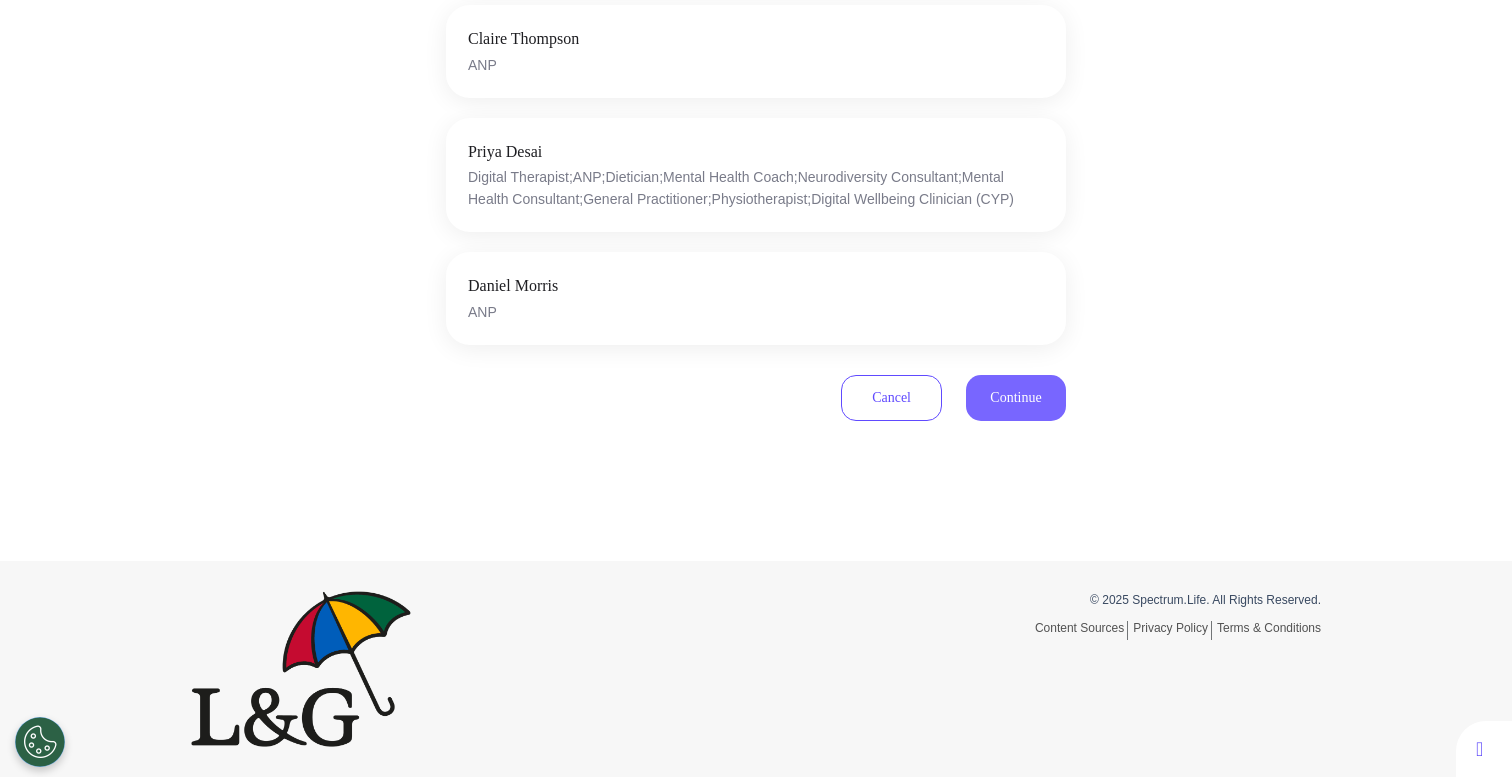 click on "Continue" at bounding box center [1015, 397] 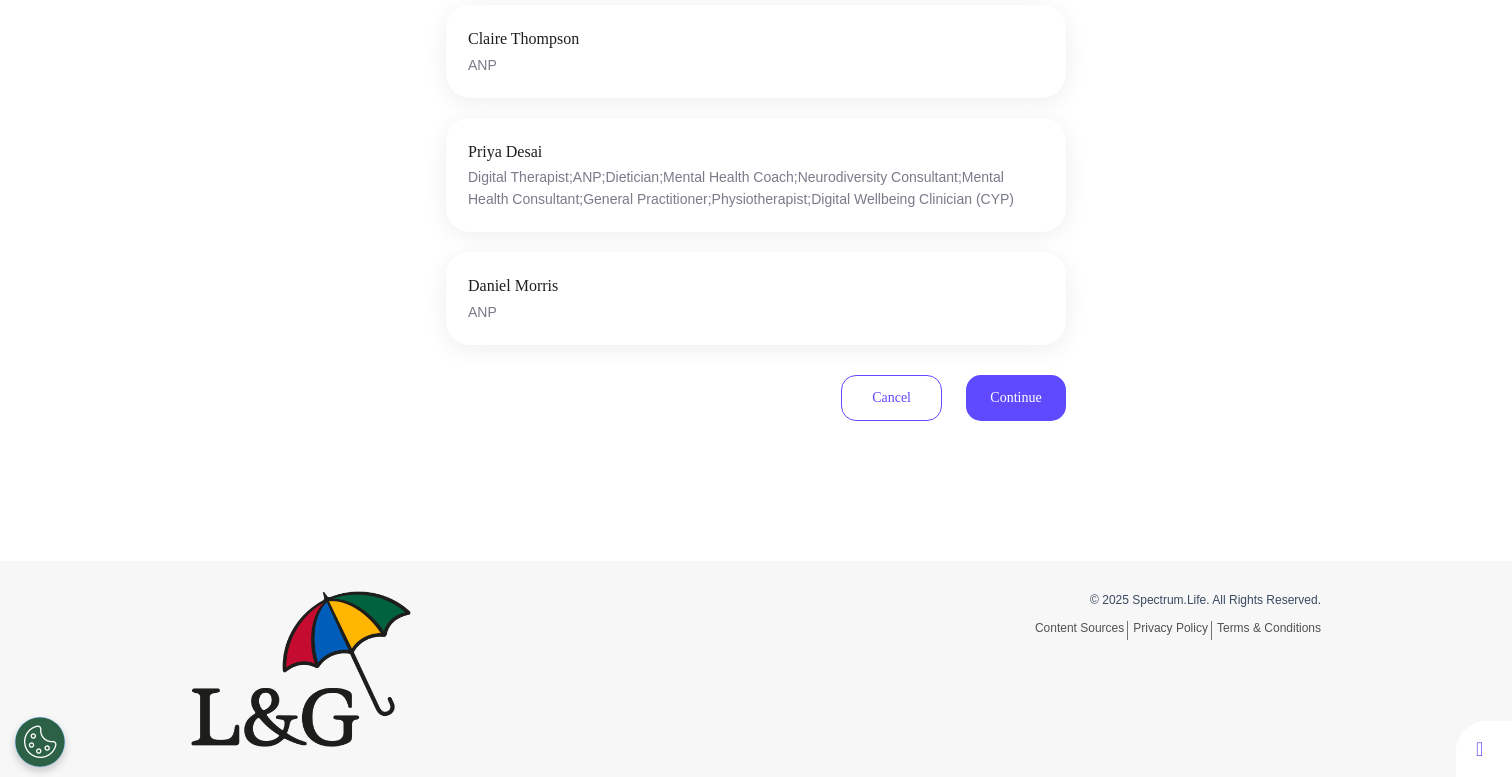 scroll, scrollTop: 590, scrollLeft: 0, axis: vertical 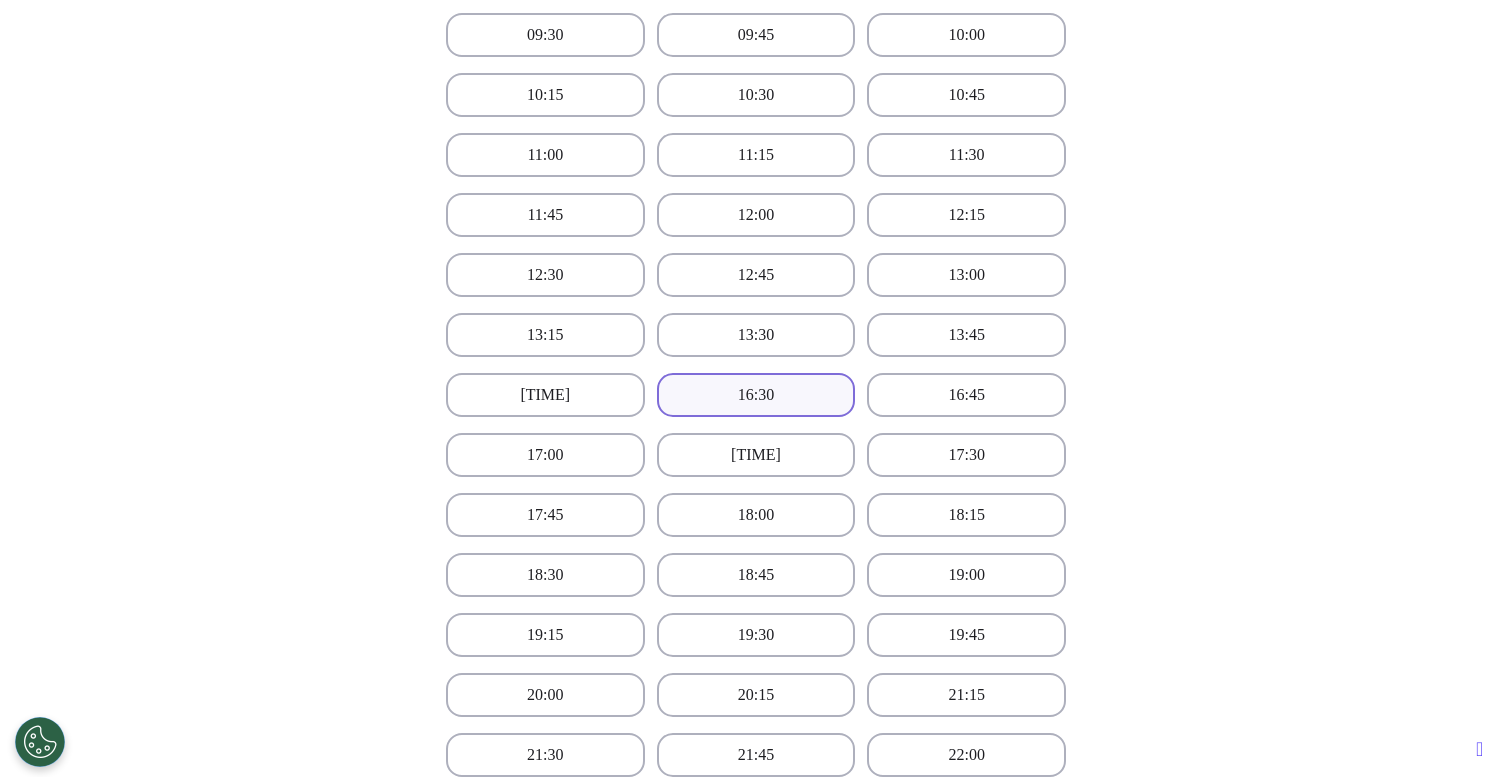 click on "16:30" at bounding box center (756, 395) 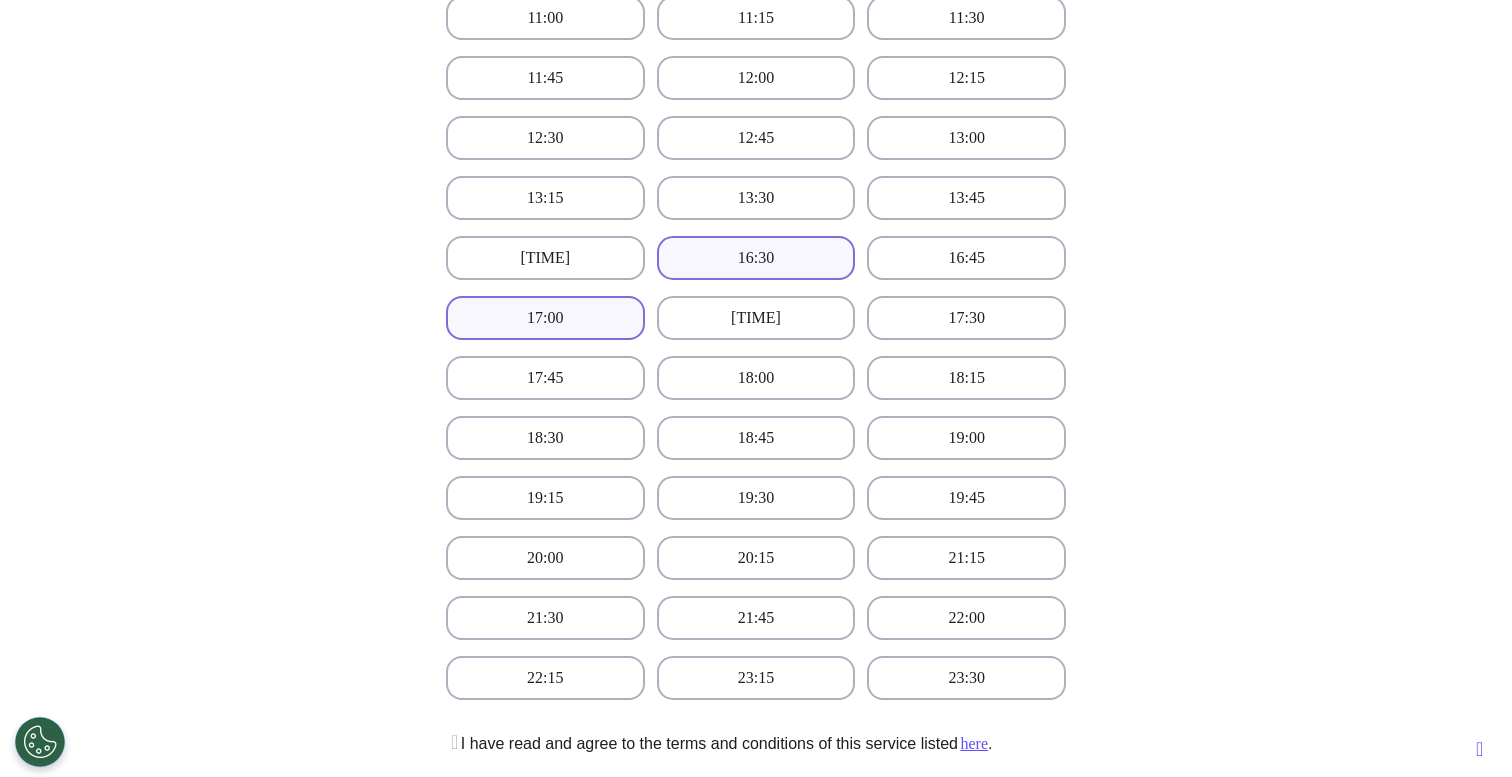 scroll, scrollTop: 1139, scrollLeft: 0, axis: vertical 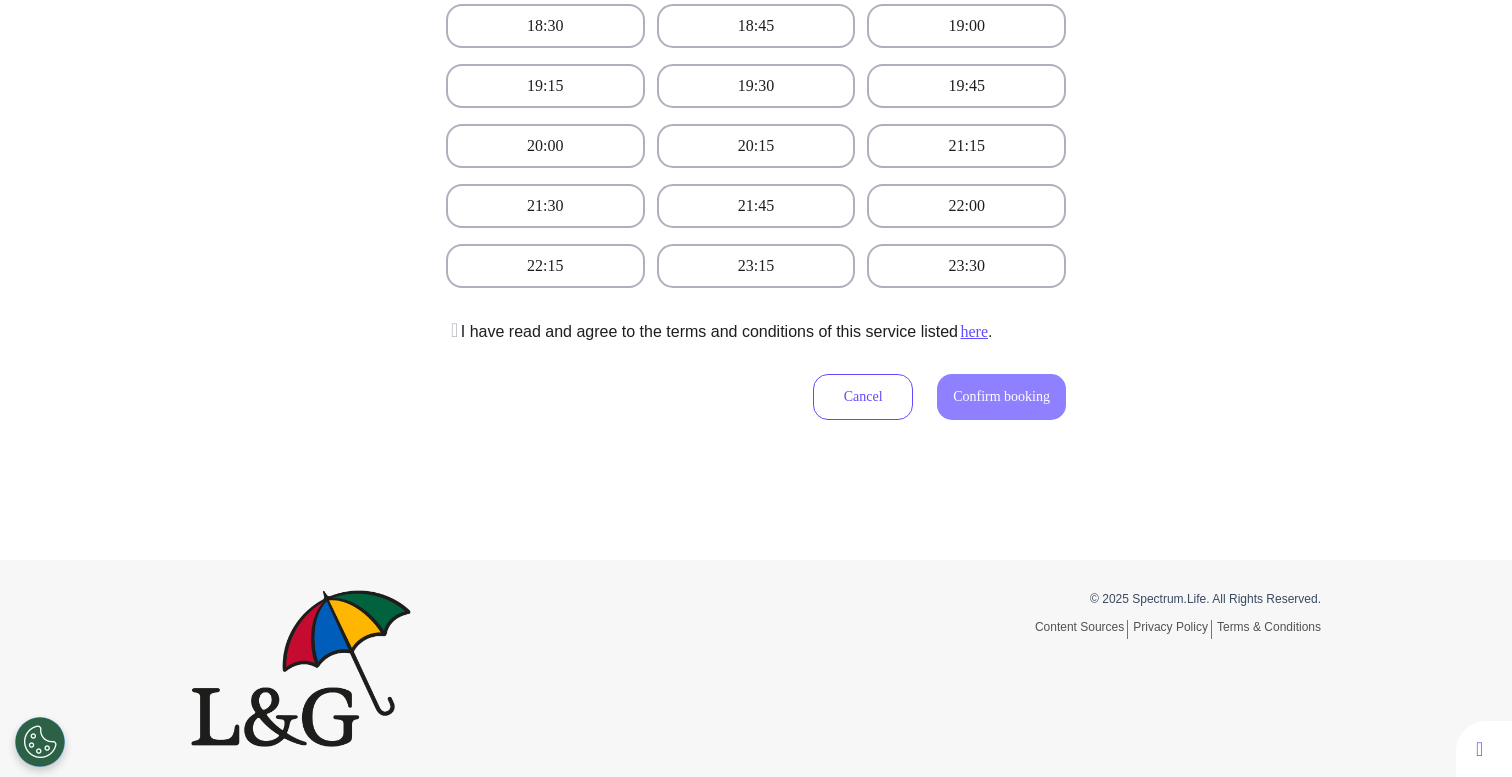 click at bounding box center (452, 330) 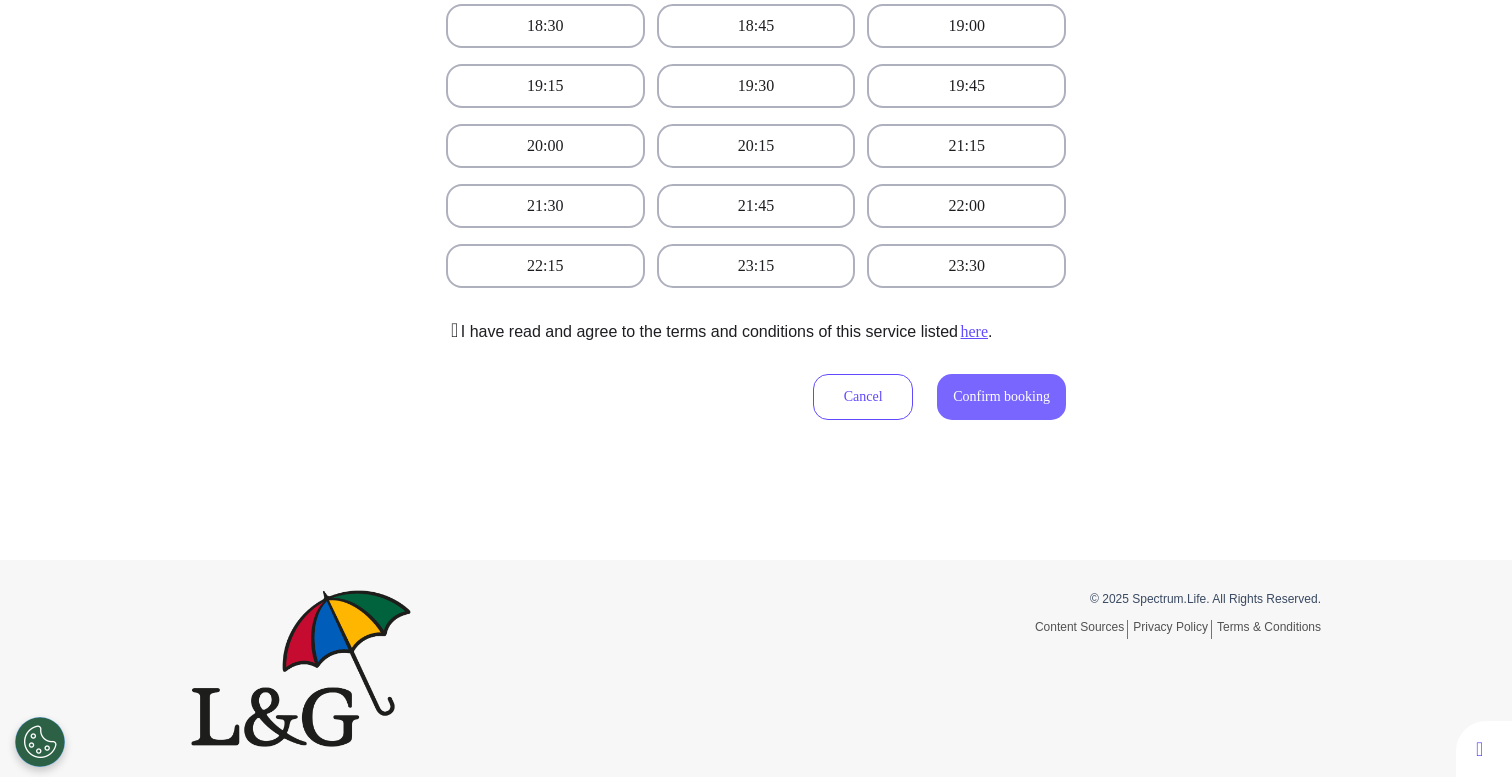 click on "Confirm booking" at bounding box center (1001, 396) 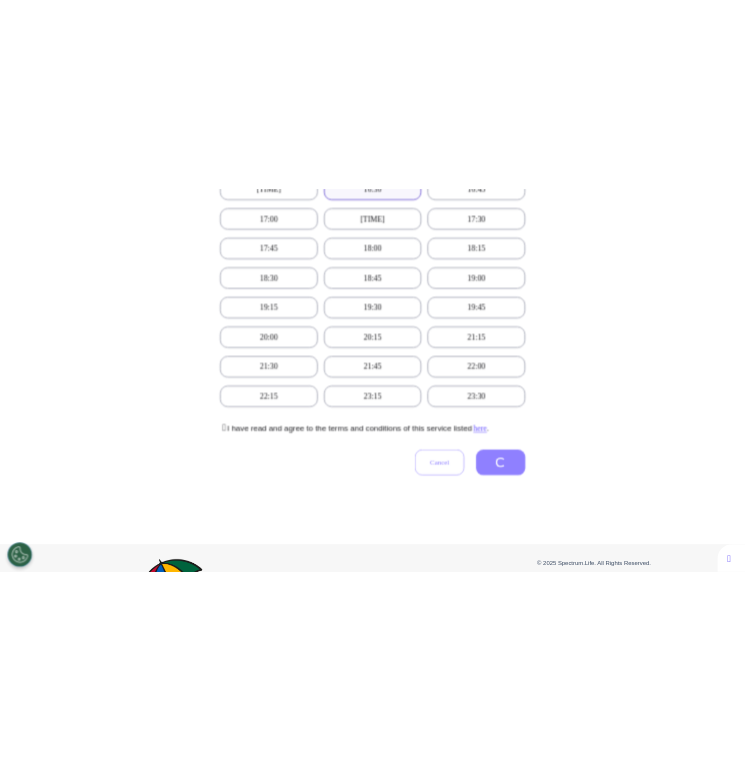 scroll, scrollTop: 986, scrollLeft: 0, axis: vertical 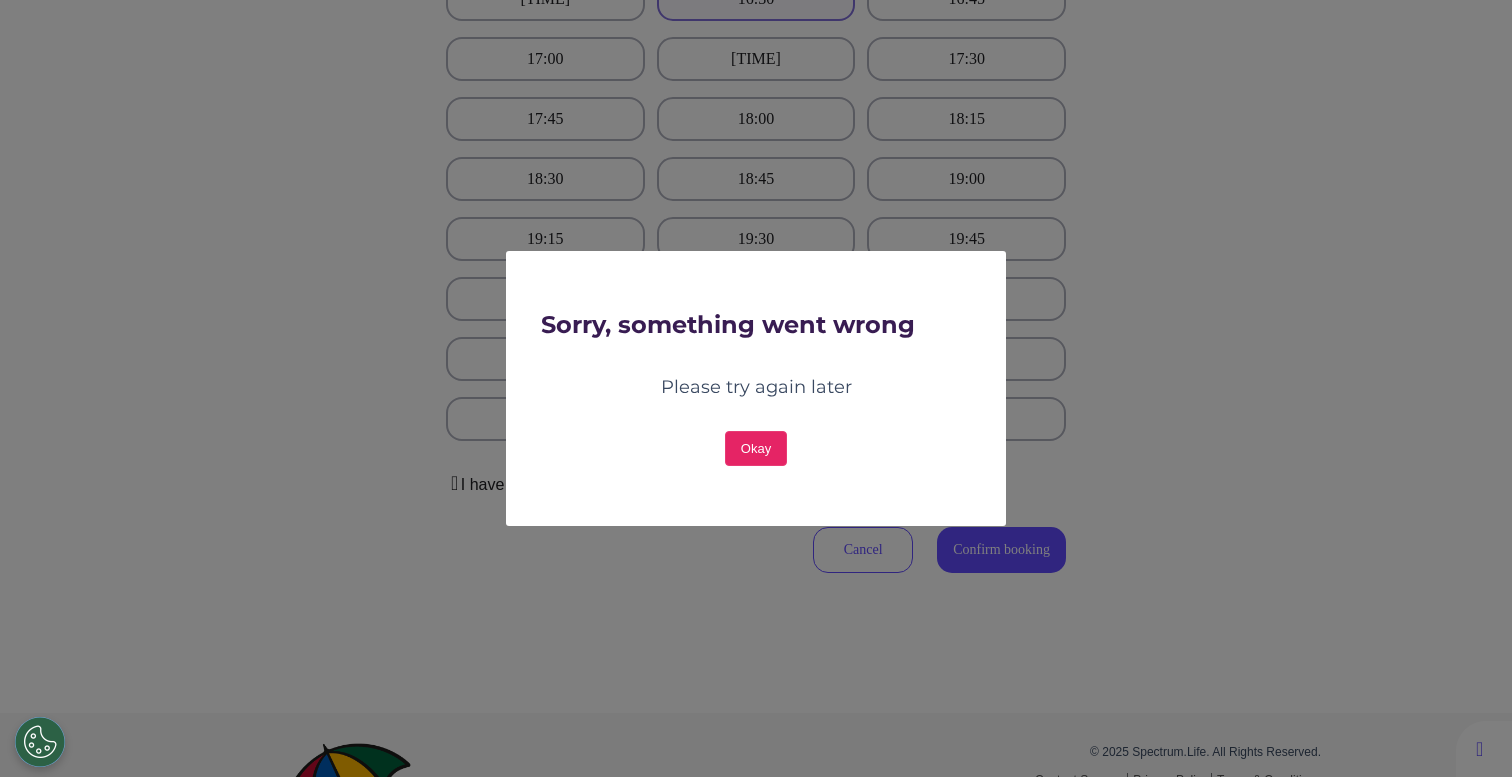 click on "Okay" at bounding box center (756, 448) 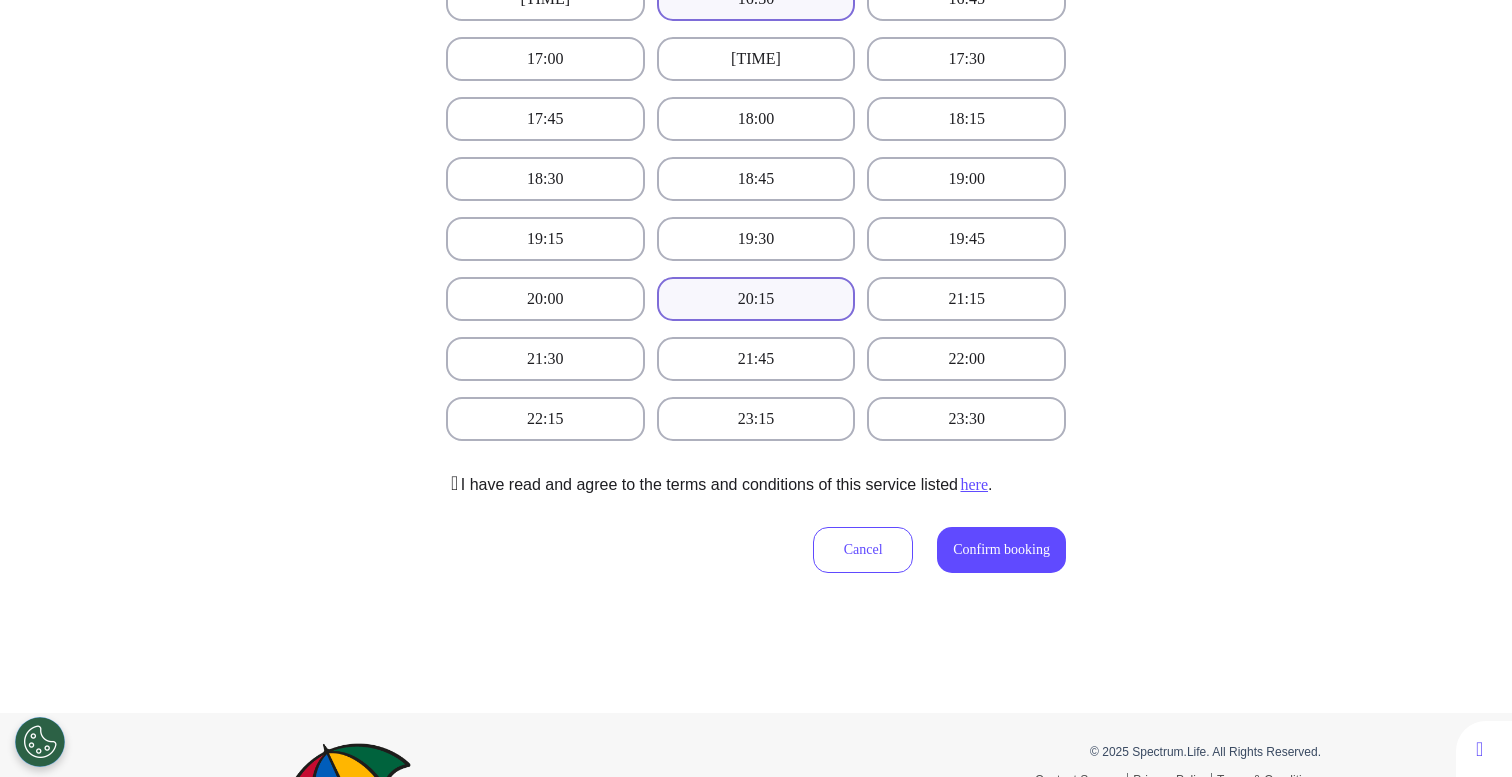 click on "20:15" at bounding box center (756, 299) 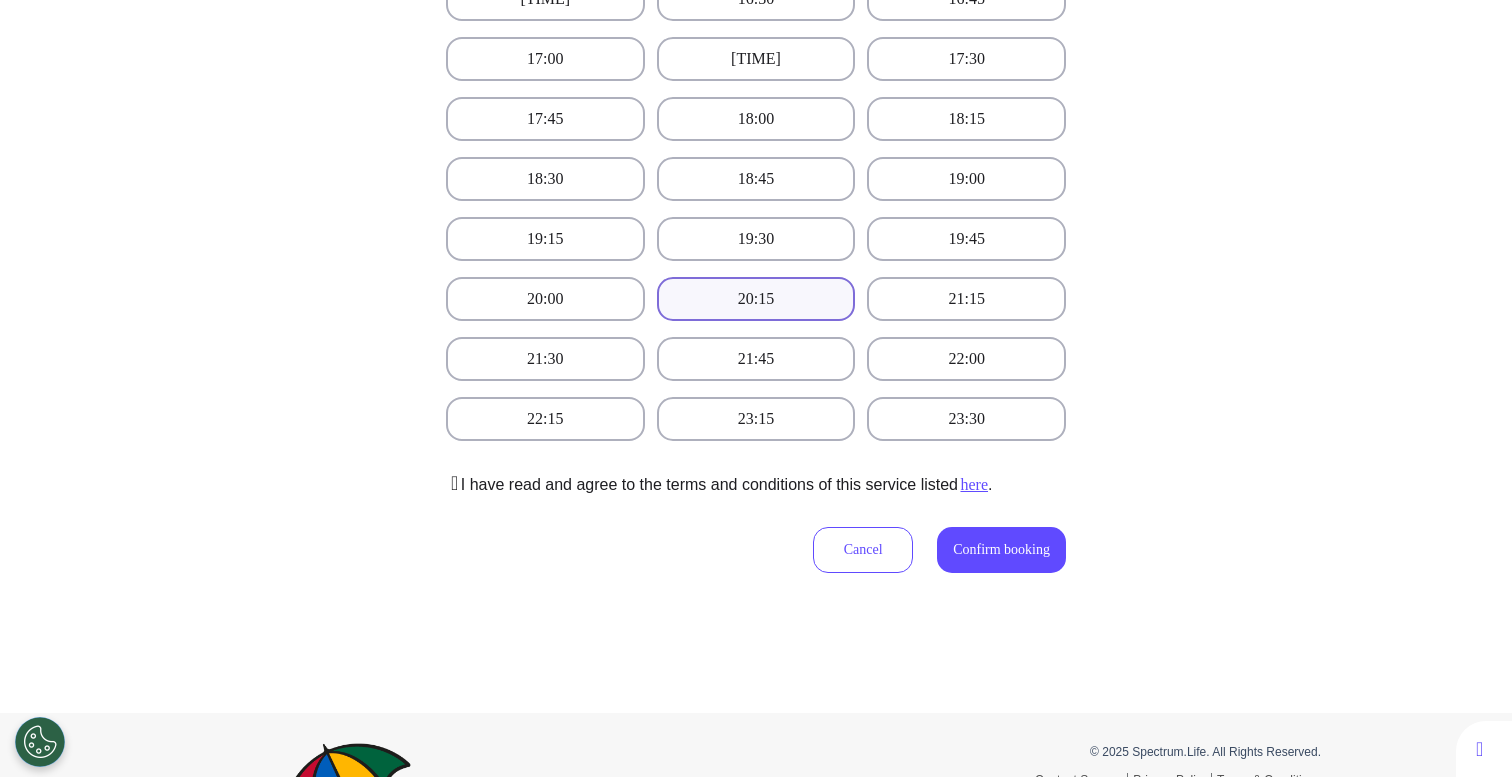 click on "Cancel Confirm booking" at bounding box center [939, 540] 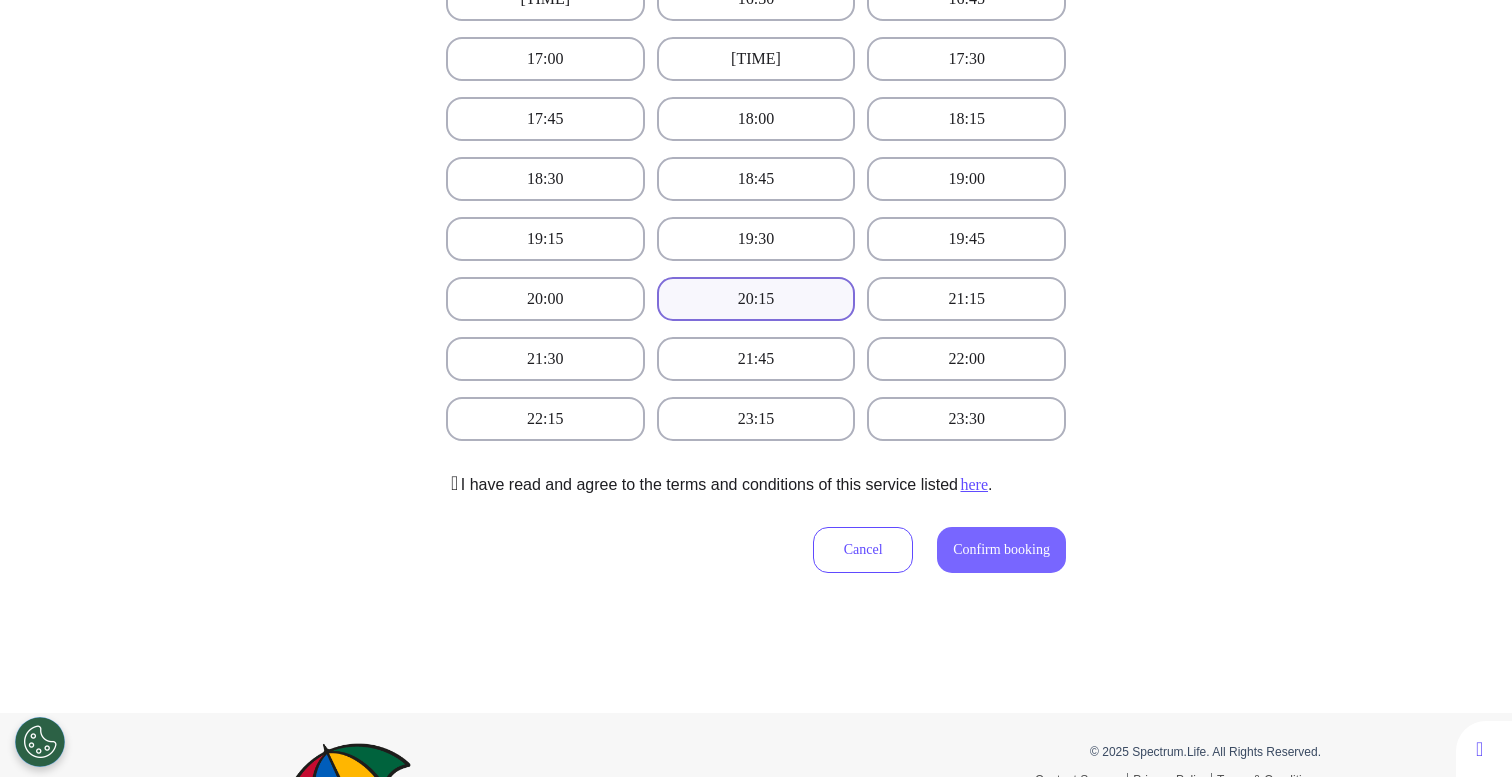 click on "Confirm booking" at bounding box center (1001, 550) 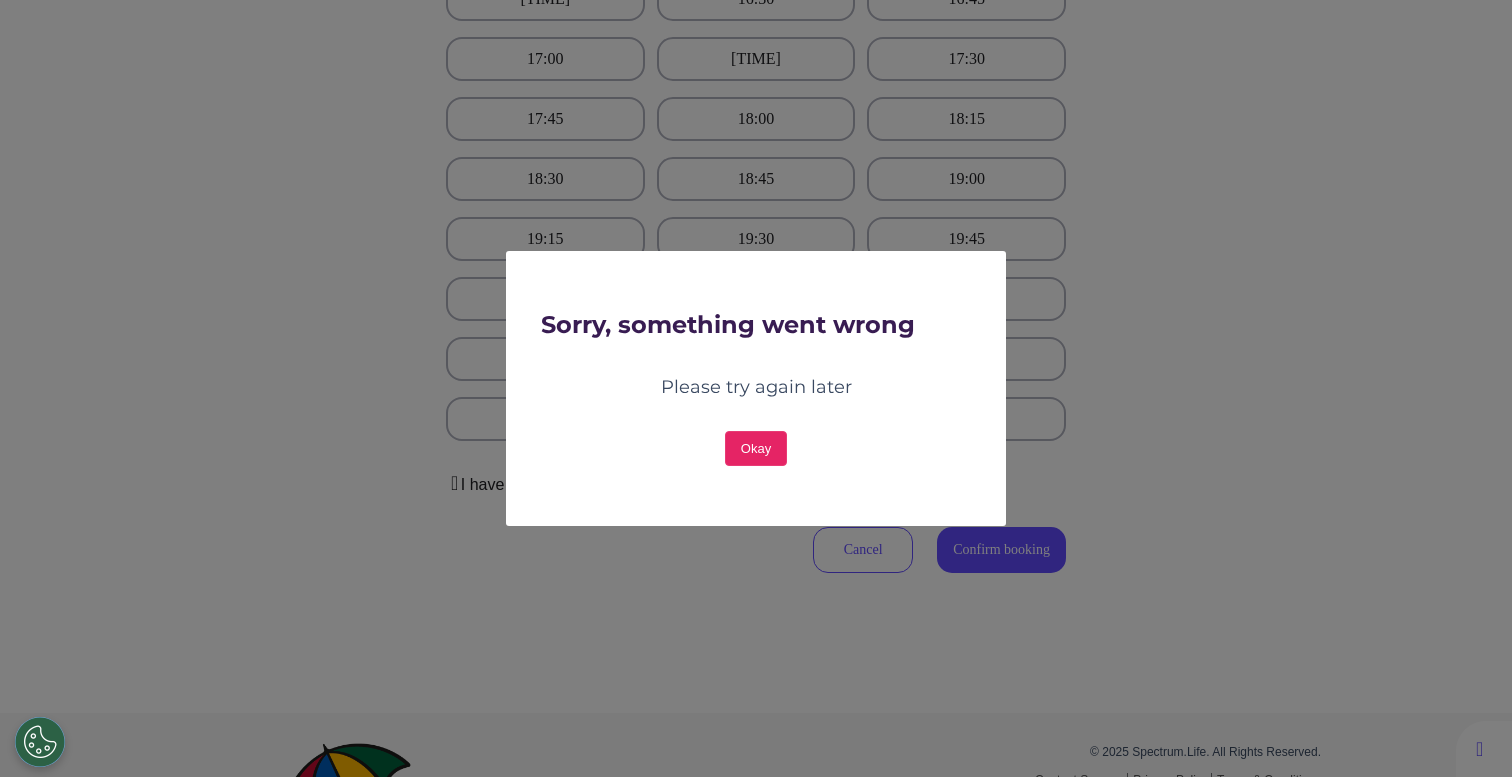 click on "Okay" at bounding box center [756, 448] 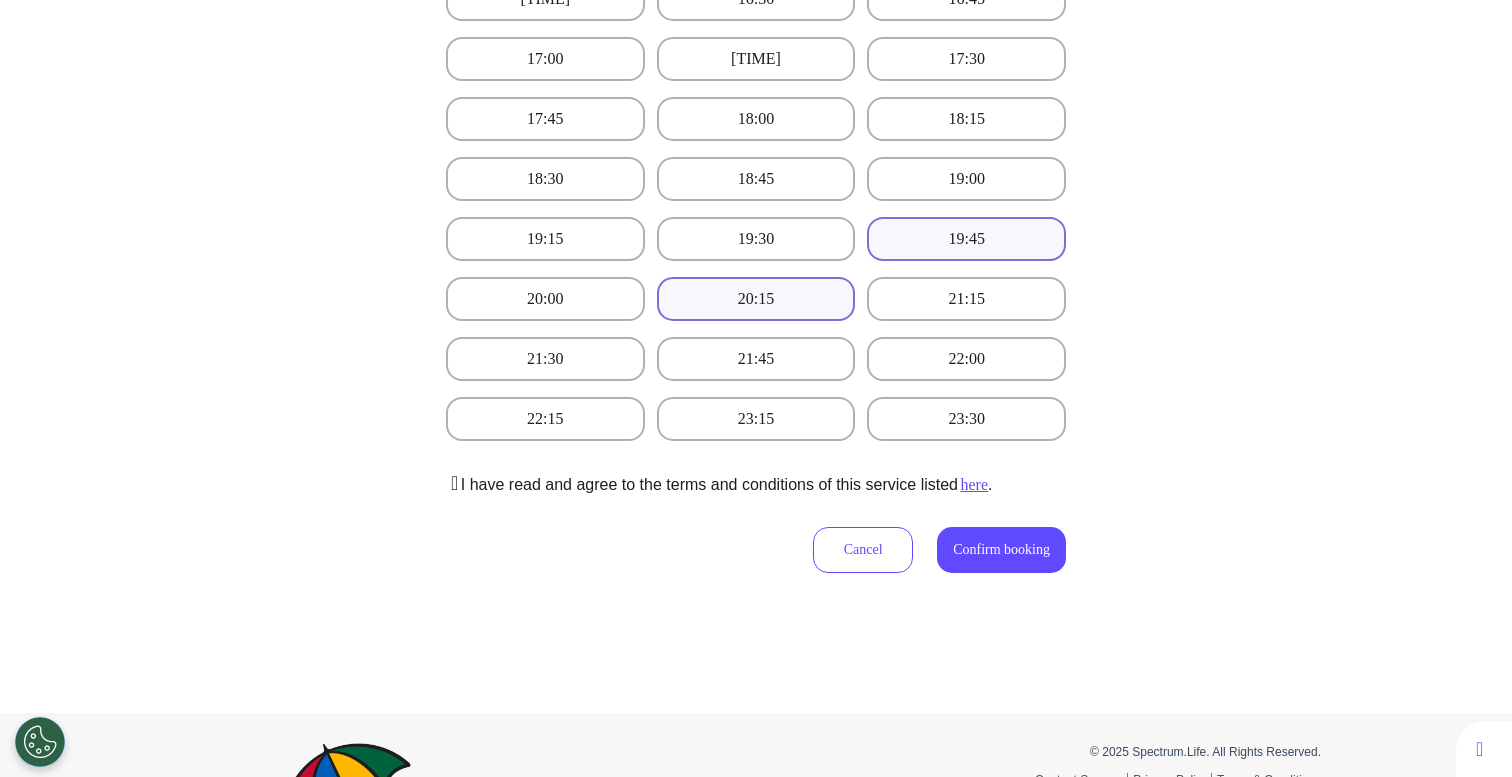 click on "19:45" at bounding box center (966, 239) 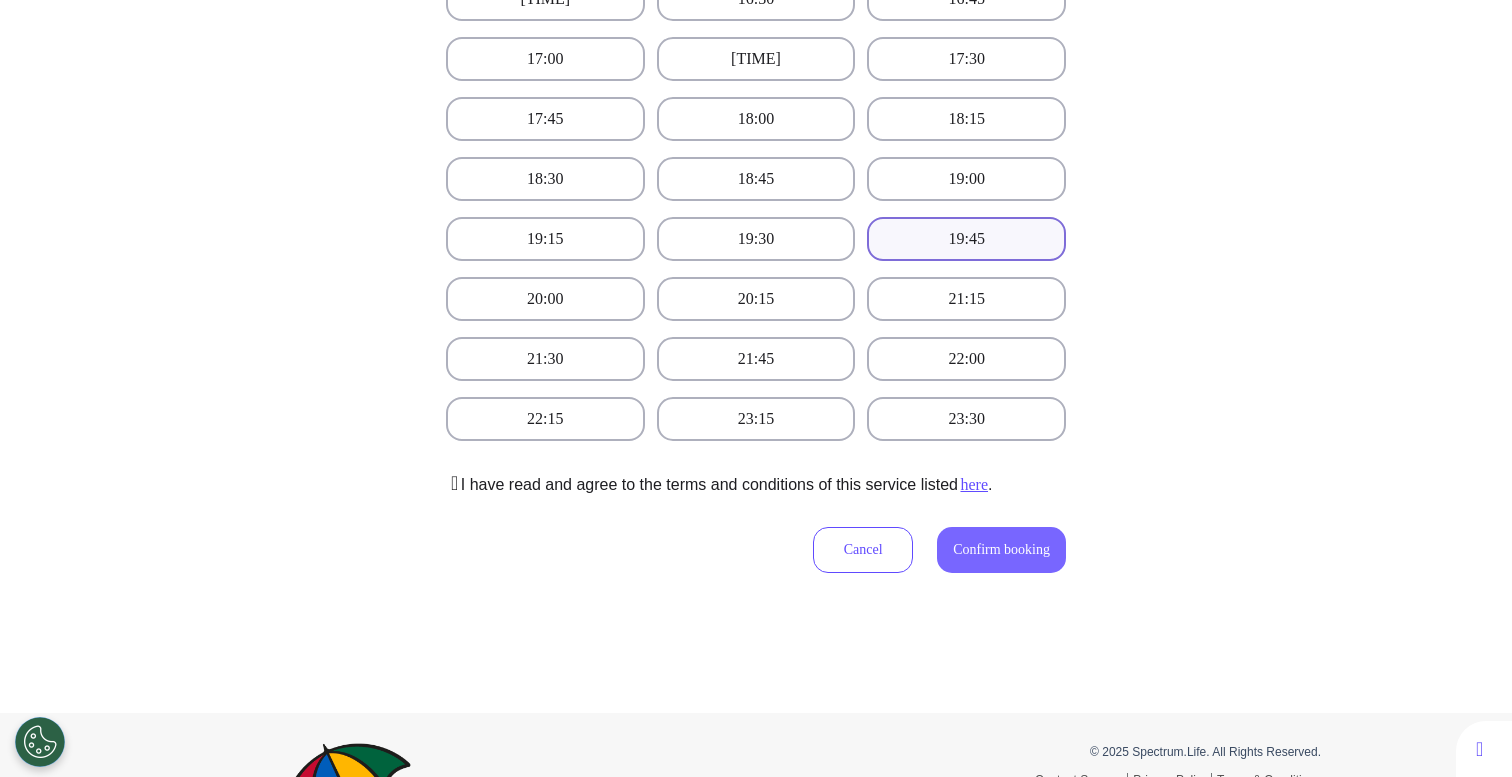 click on "Confirm booking" at bounding box center (1001, 549) 